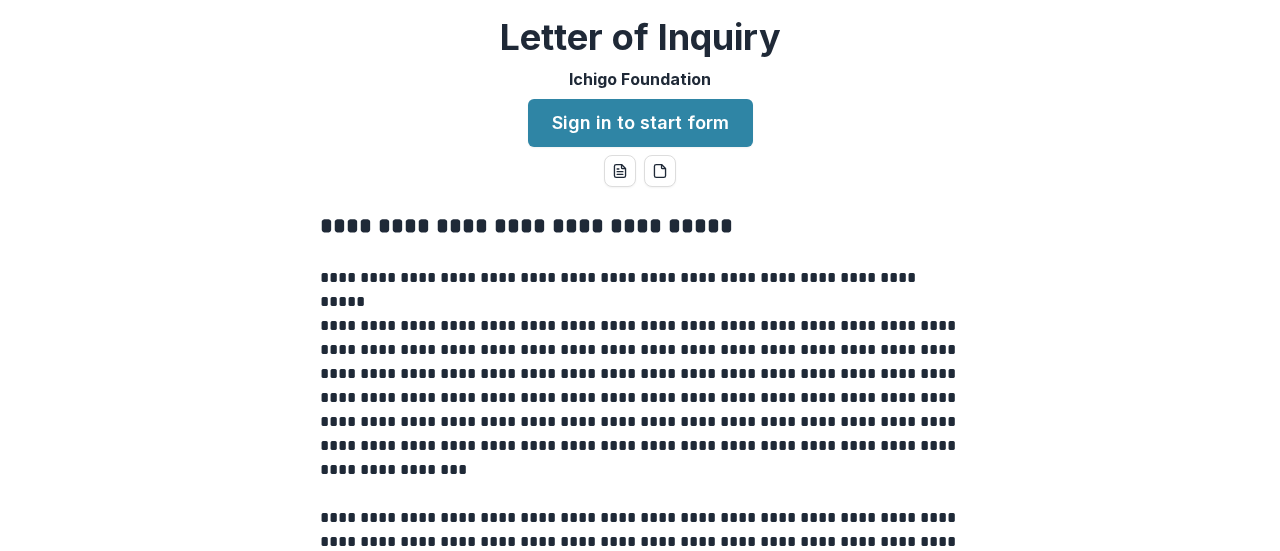 scroll, scrollTop: 0, scrollLeft: 0, axis: both 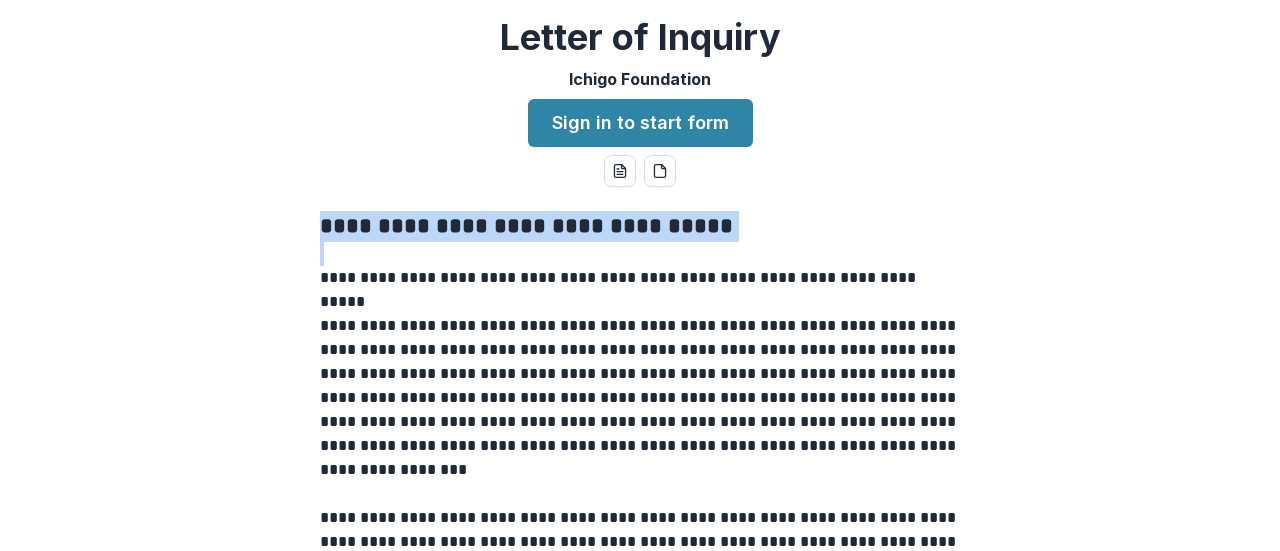 drag, startPoint x: 705, startPoint y: 242, endPoint x: 314, endPoint y: 225, distance: 391.3694 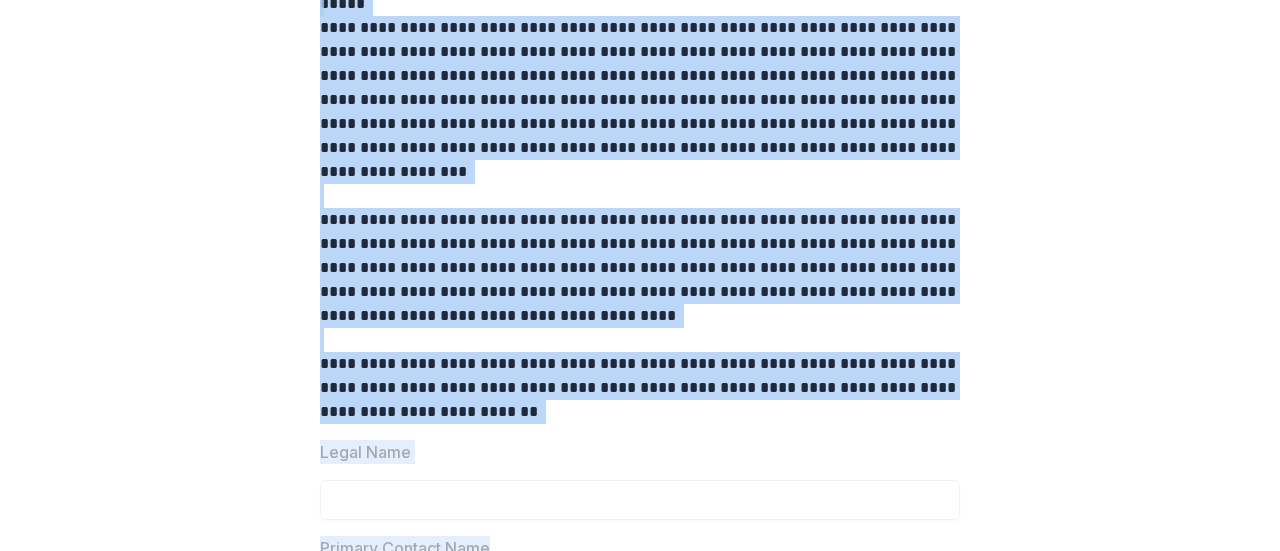 scroll, scrollTop: 314, scrollLeft: 0, axis: vertical 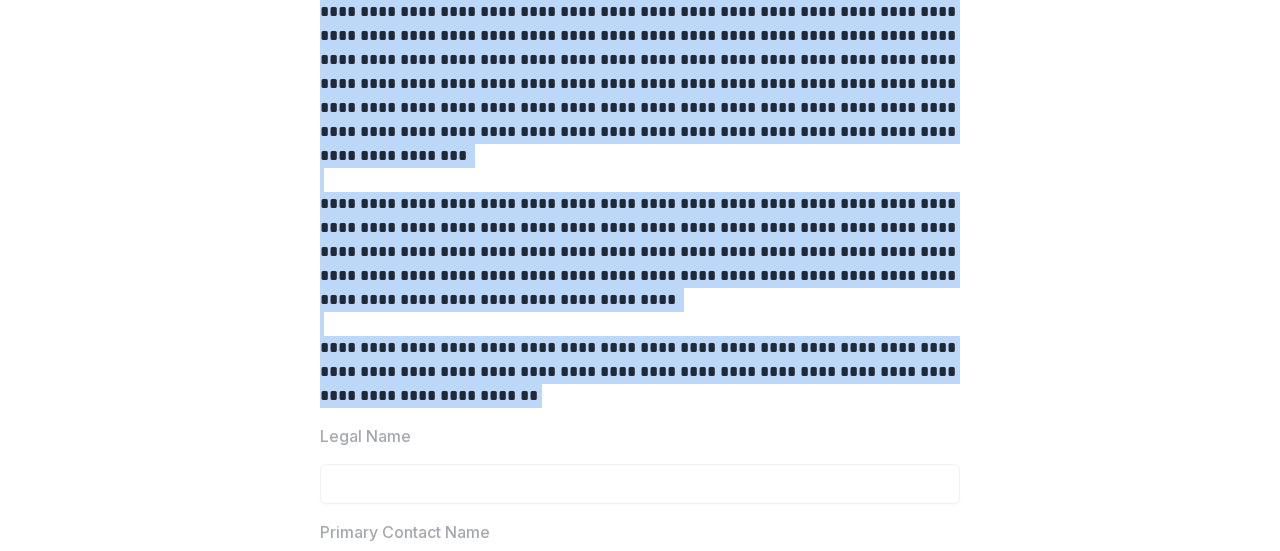 drag, startPoint x: 422, startPoint y: 347, endPoint x: 501, endPoint y: 391, distance: 90.426765 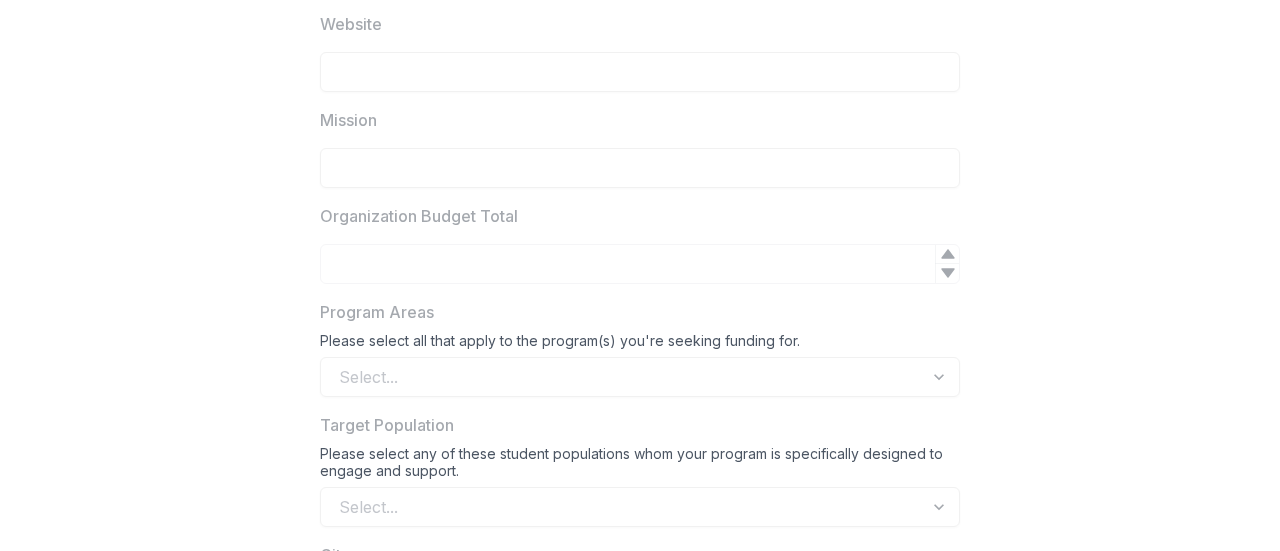 scroll, scrollTop: 1114, scrollLeft: 0, axis: vertical 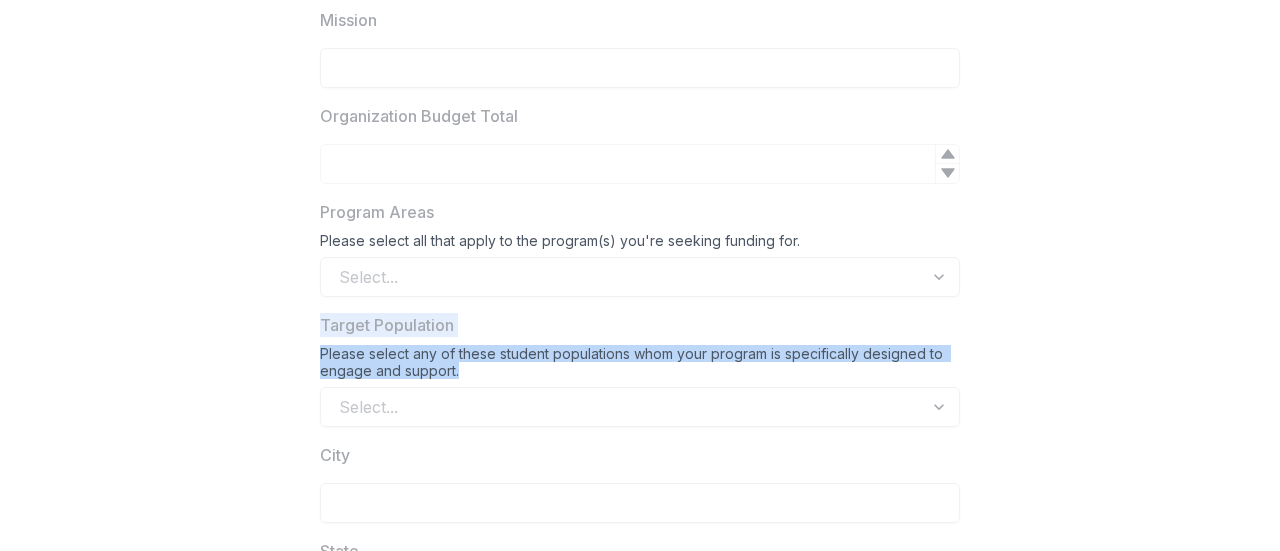 drag, startPoint x: 454, startPoint y: 373, endPoint x: 316, endPoint y: 327, distance: 145.46477 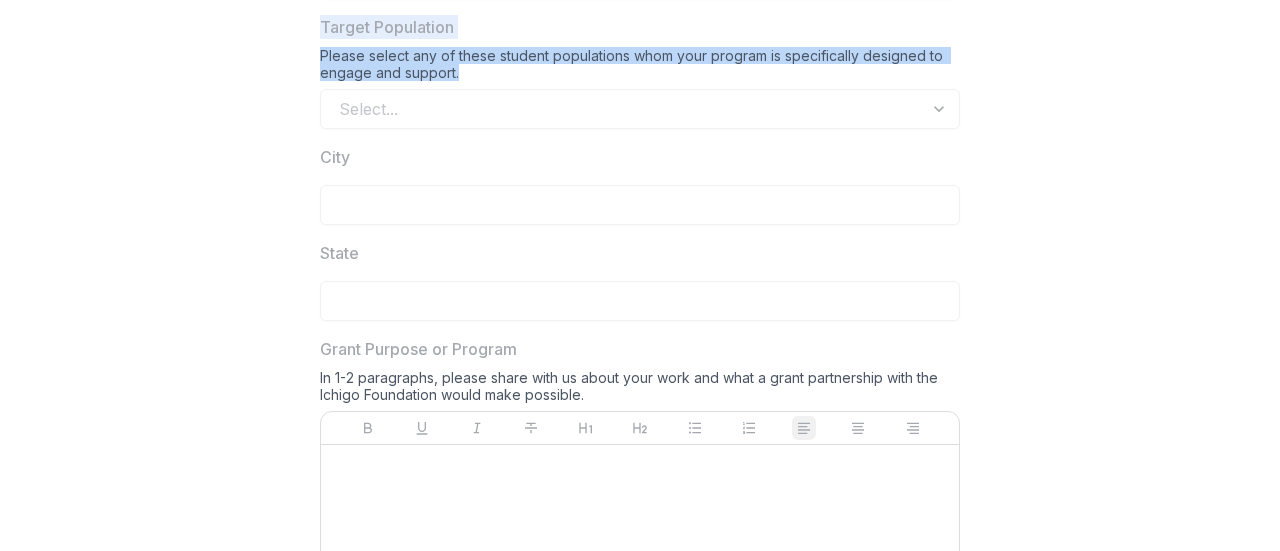 scroll, scrollTop: 1414, scrollLeft: 0, axis: vertical 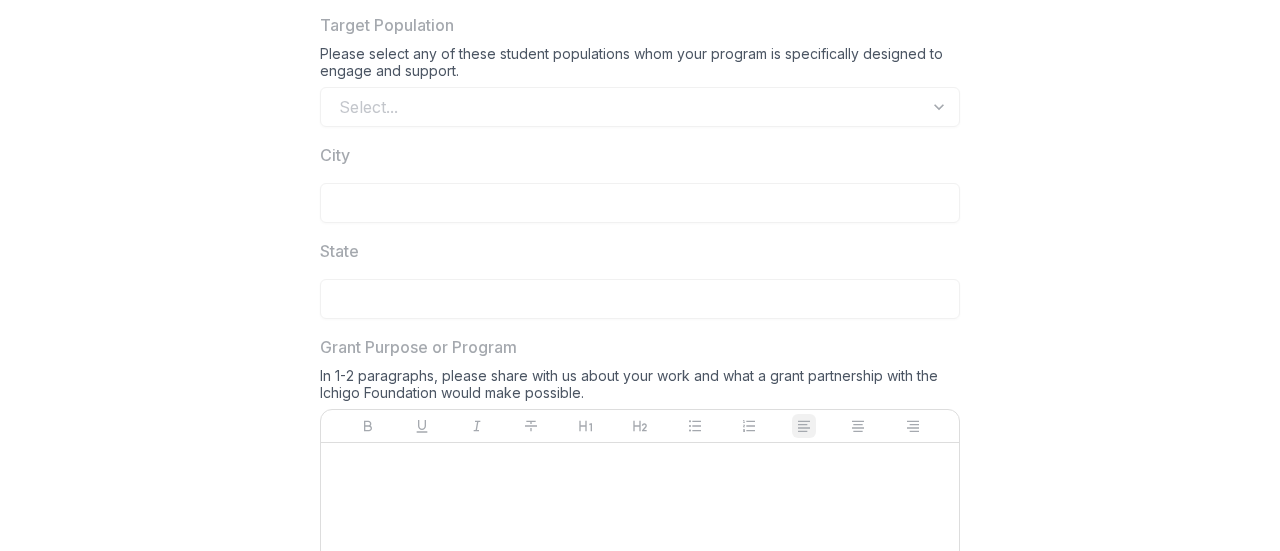 click on "Grant Purpose or Program" at bounding box center (418, 347) 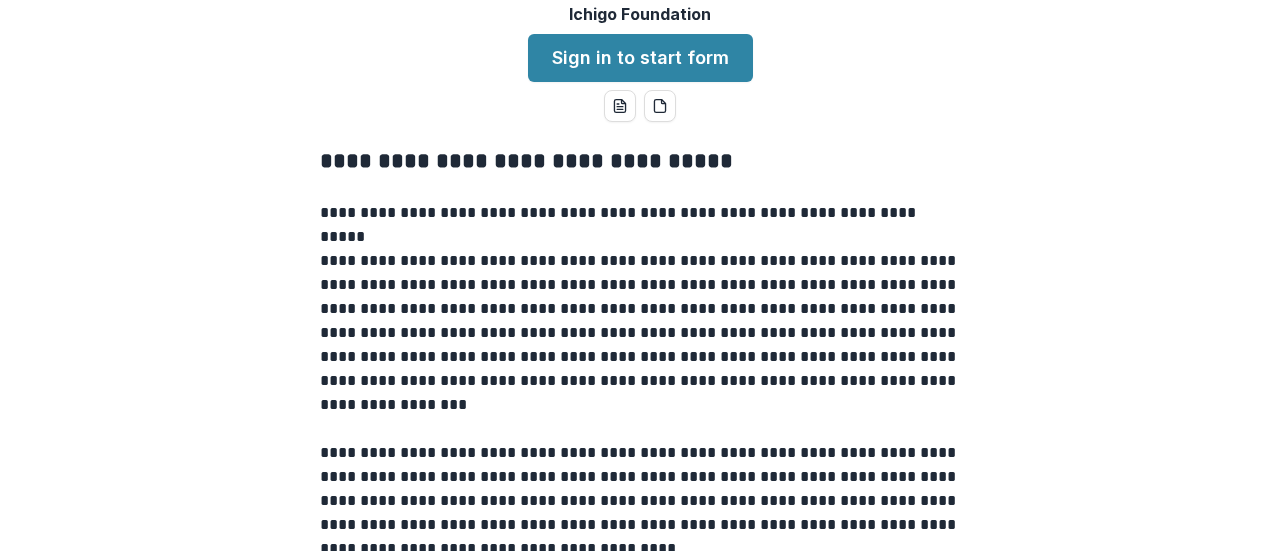 scroll, scrollTop: 0, scrollLeft: 0, axis: both 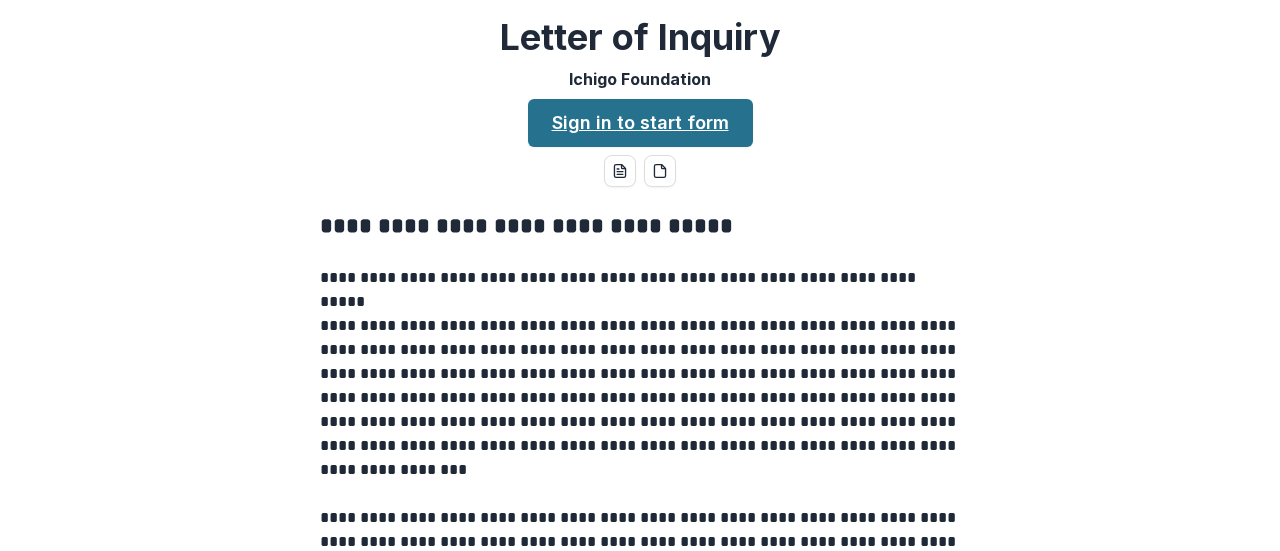 click on "Sign in to start form" at bounding box center (640, 123) 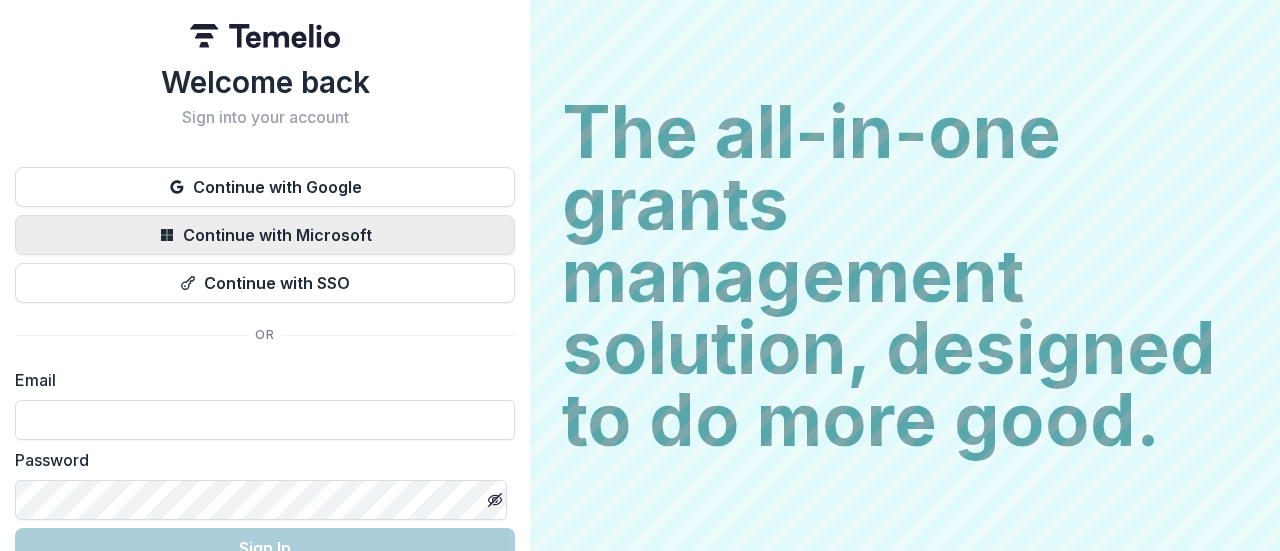 scroll, scrollTop: 0, scrollLeft: 0, axis: both 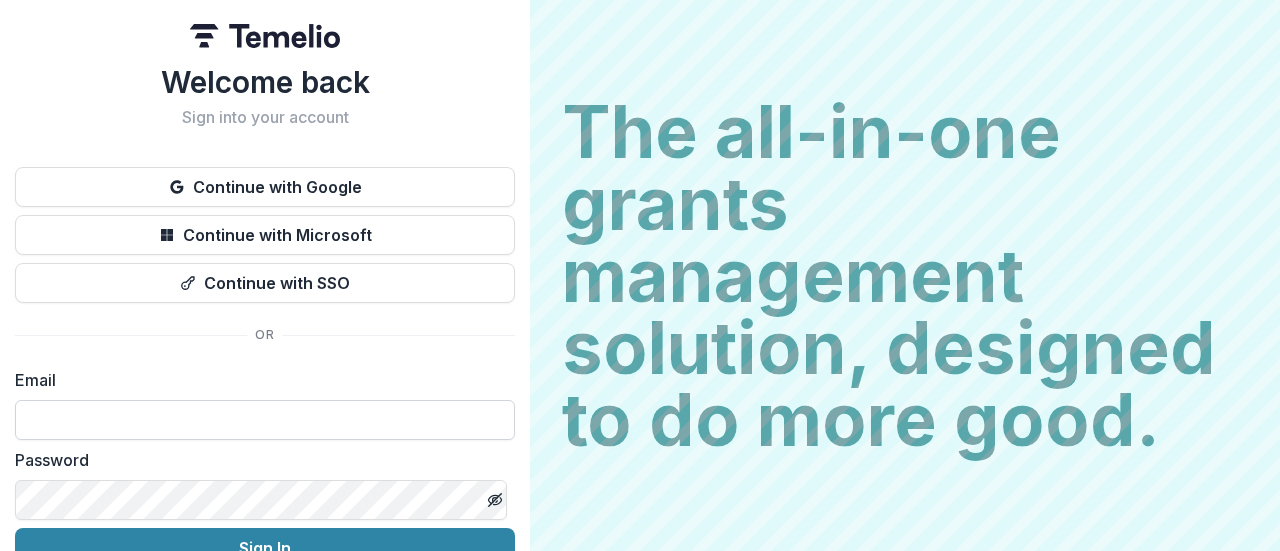 click at bounding box center (265, 420) 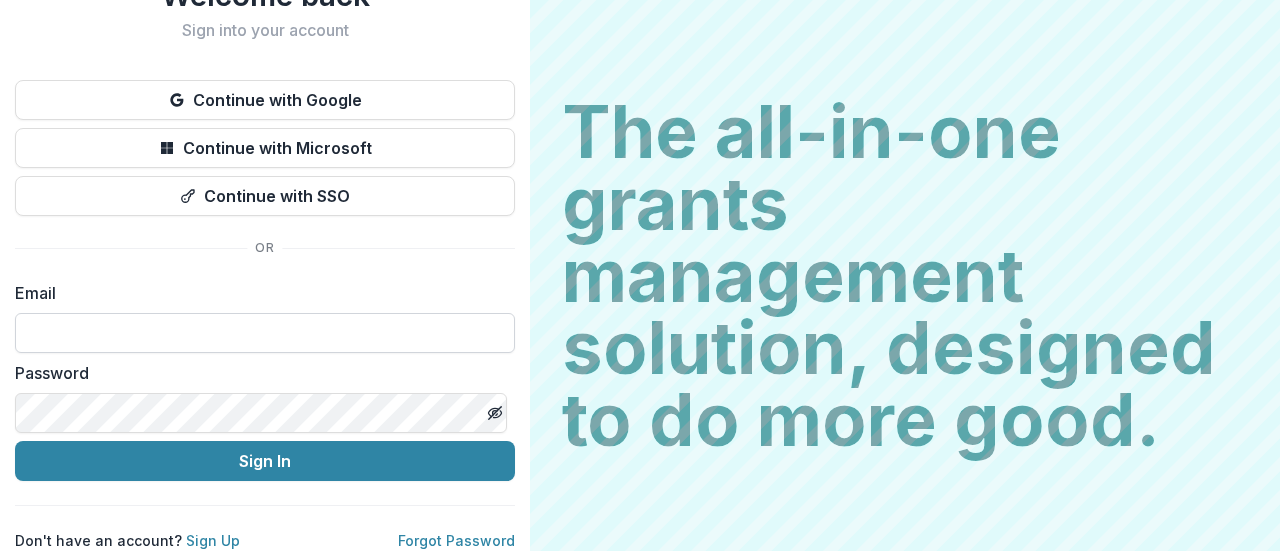 scroll, scrollTop: 102, scrollLeft: 0, axis: vertical 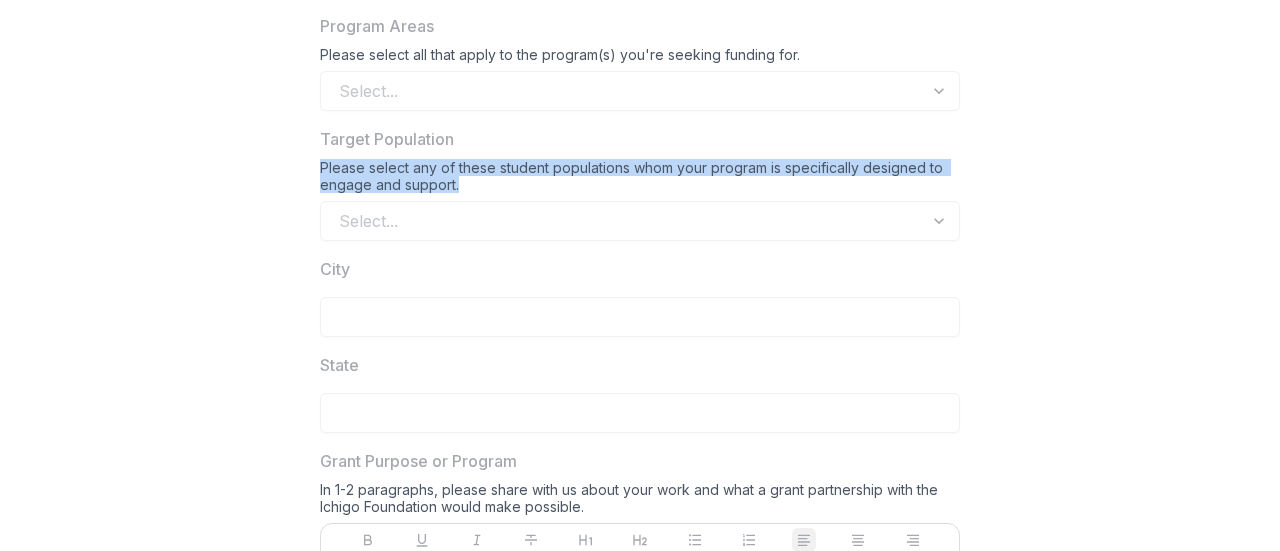 drag, startPoint x: 456, startPoint y: 187, endPoint x: 320, endPoint y: 165, distance: 137.76791 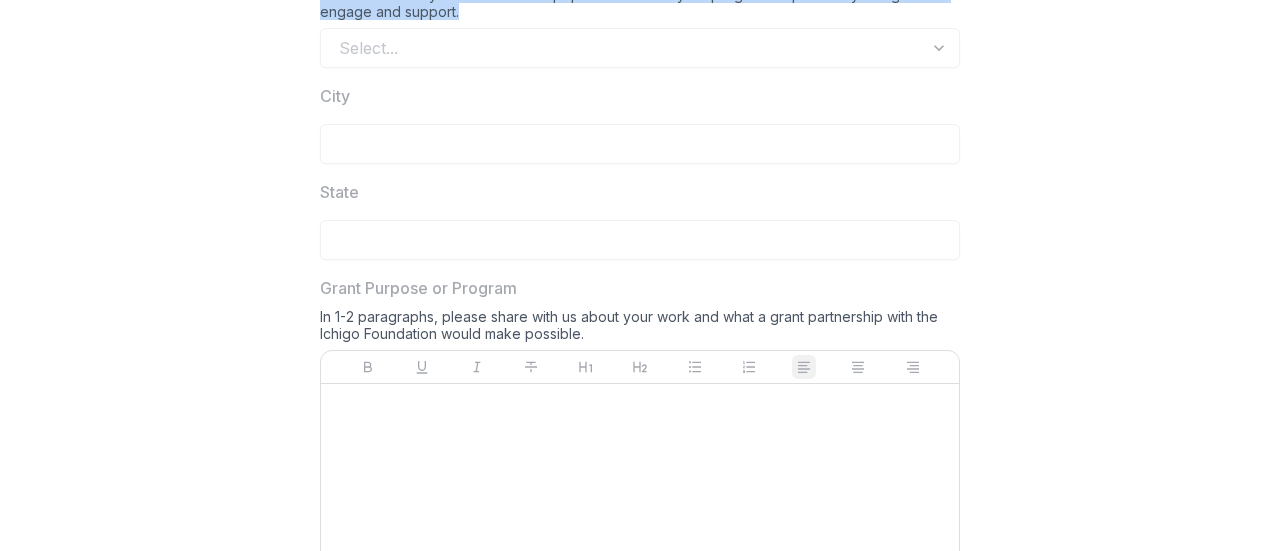 scroll, scrollTop: 1600, scrollLeft: 0, axis: vertical 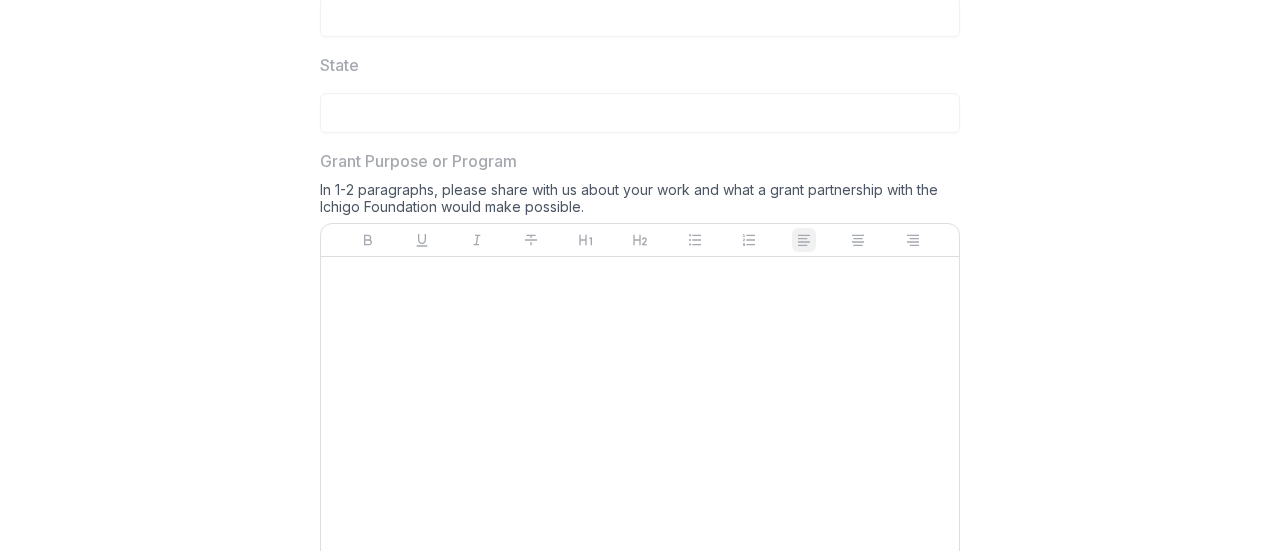 drag, startPoint x: 597, startPoint y: 204, endPoint x: 315, endPoint y: 164, distance: 284.82275 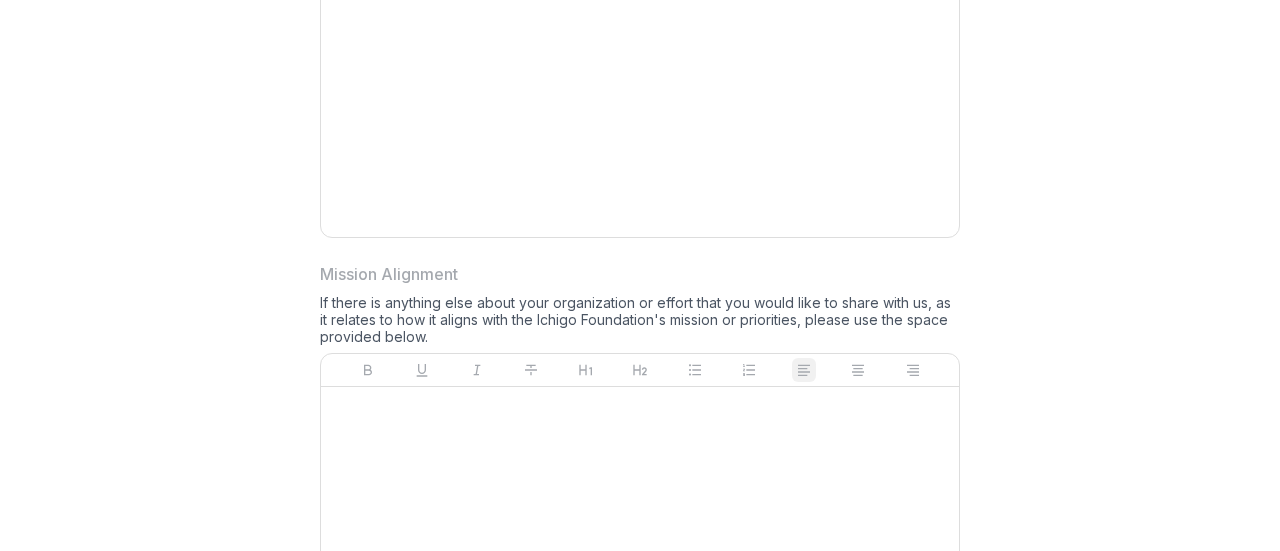 scroll, scrollTop: 2100, scrollLeft: 0, axis: vertical 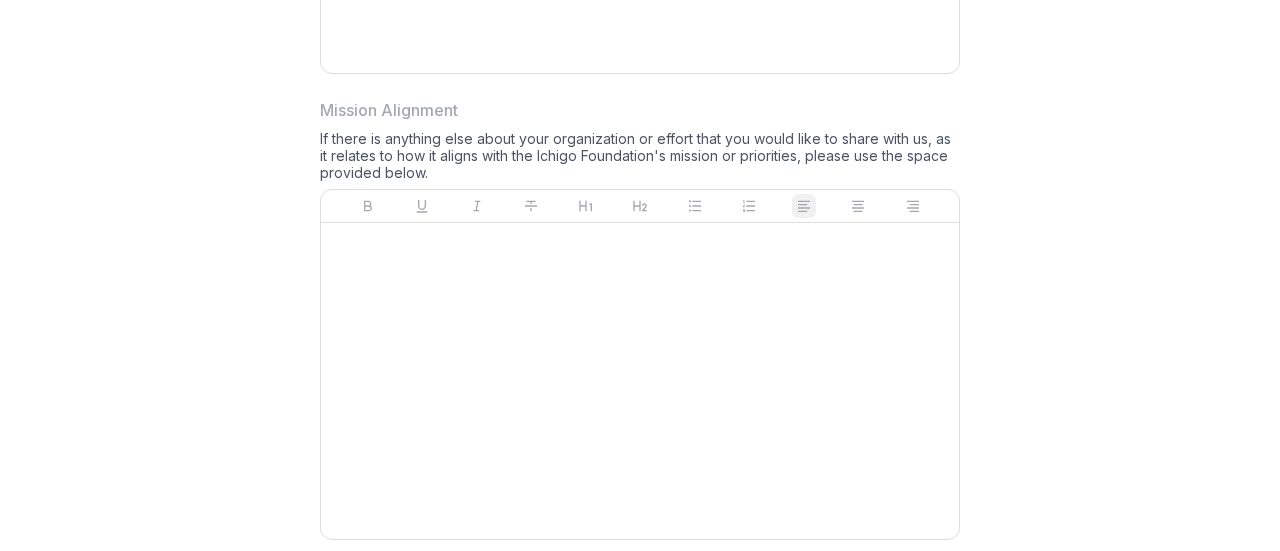 drag, startPoint x: 437, startPoint y: 166, endPoint x: 322, endPoint y: 105, distance: 130.1768 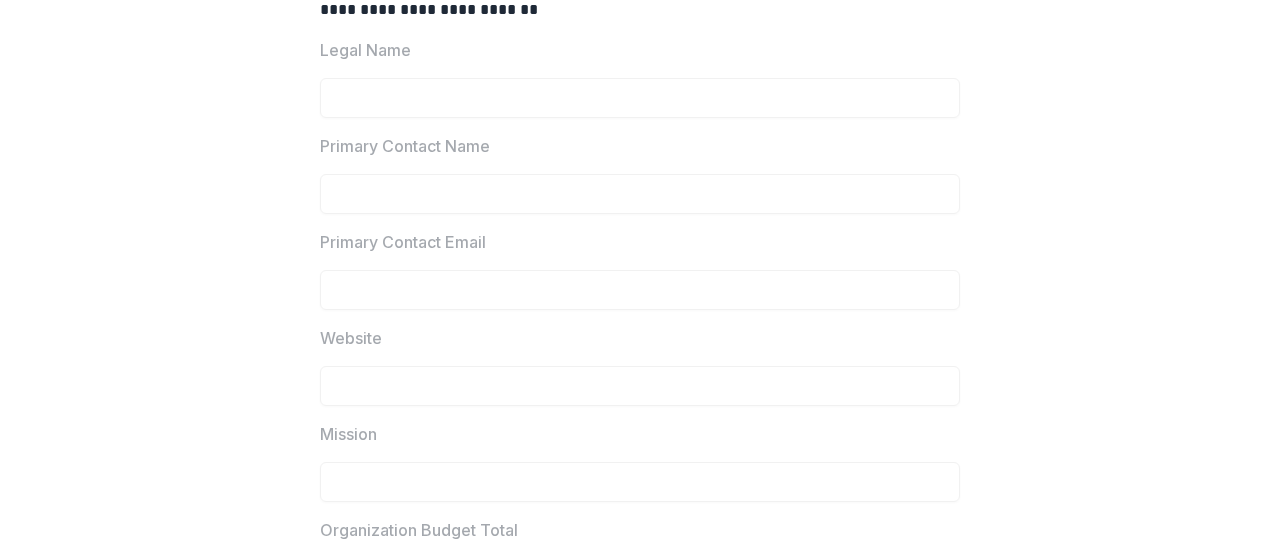 scroll, scrollTop: 0, scrollLeft: 0, axis: both 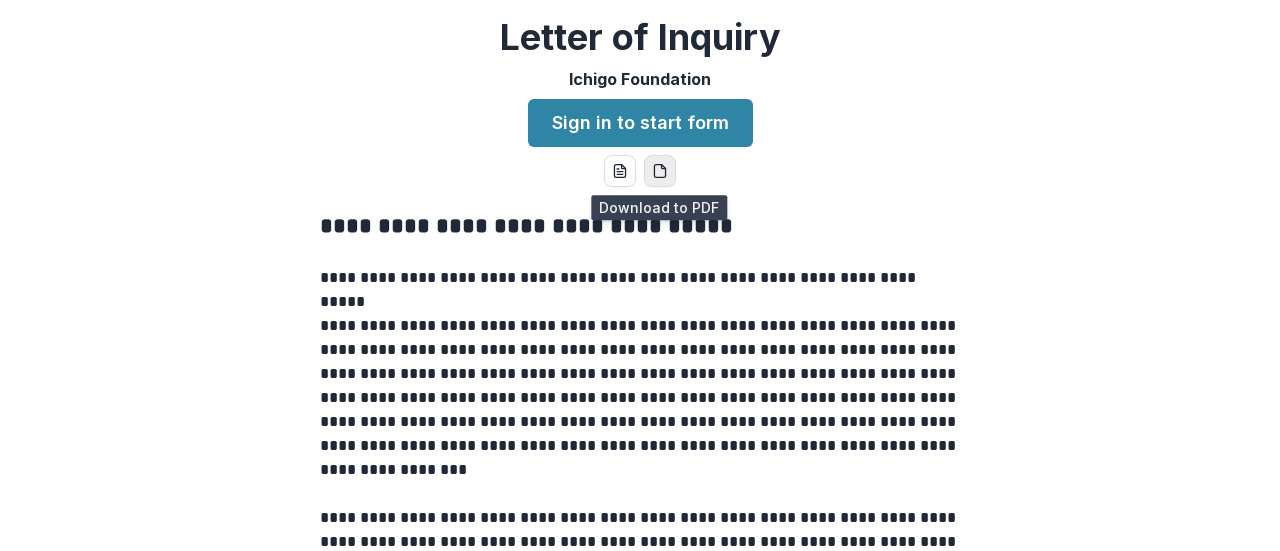 click 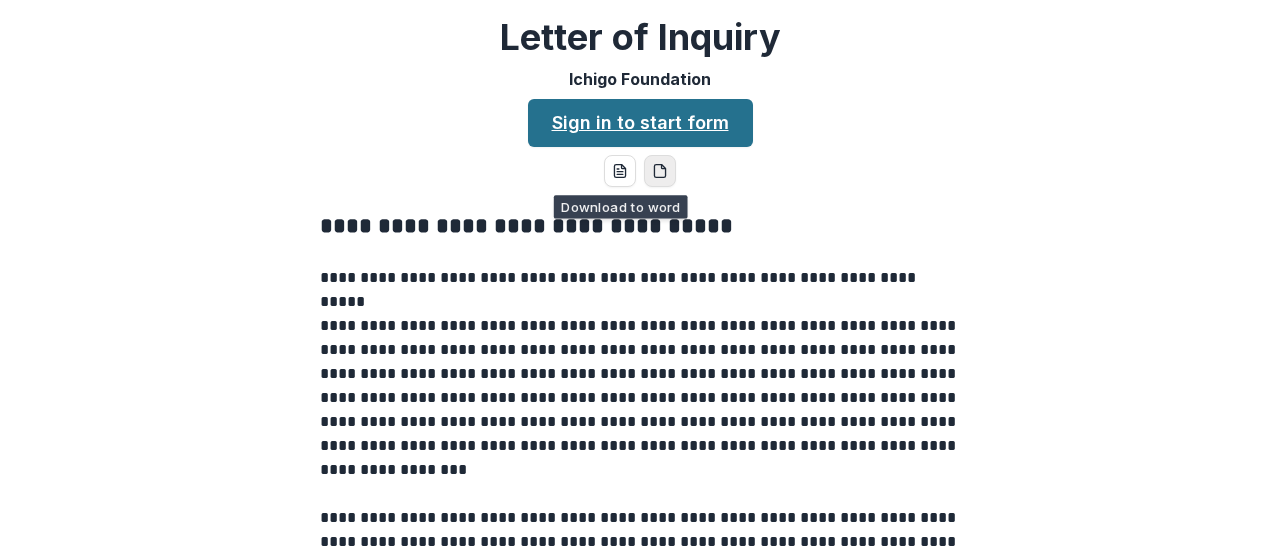 click on "Sign in to start form" at bounding box center (640, 123) 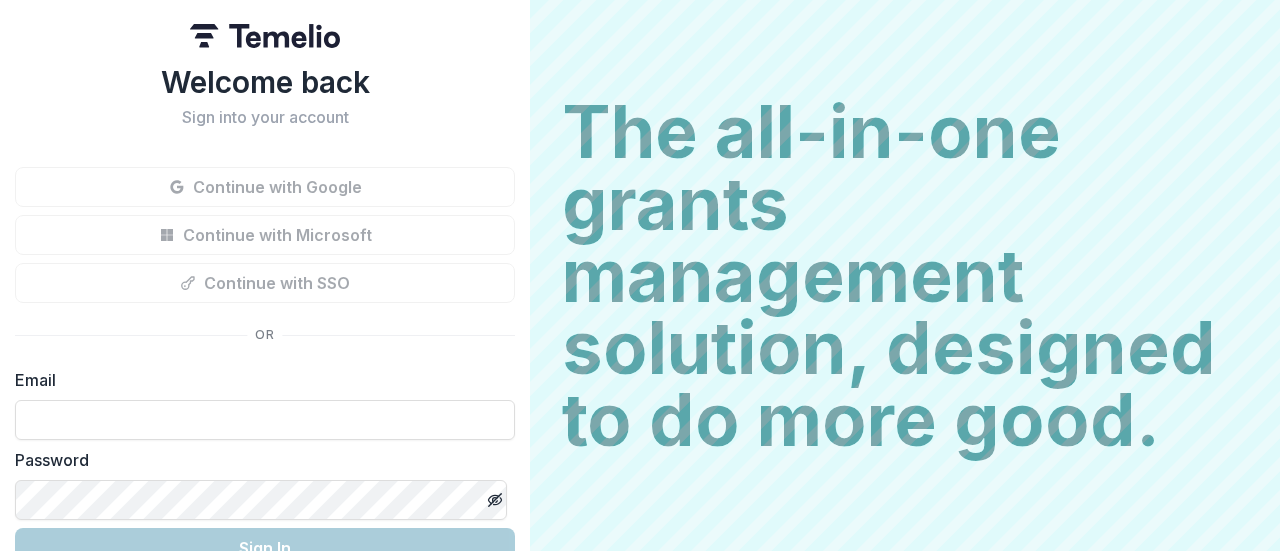 scroll, scrollTop: 0, scrollLeft: 0, axis: both 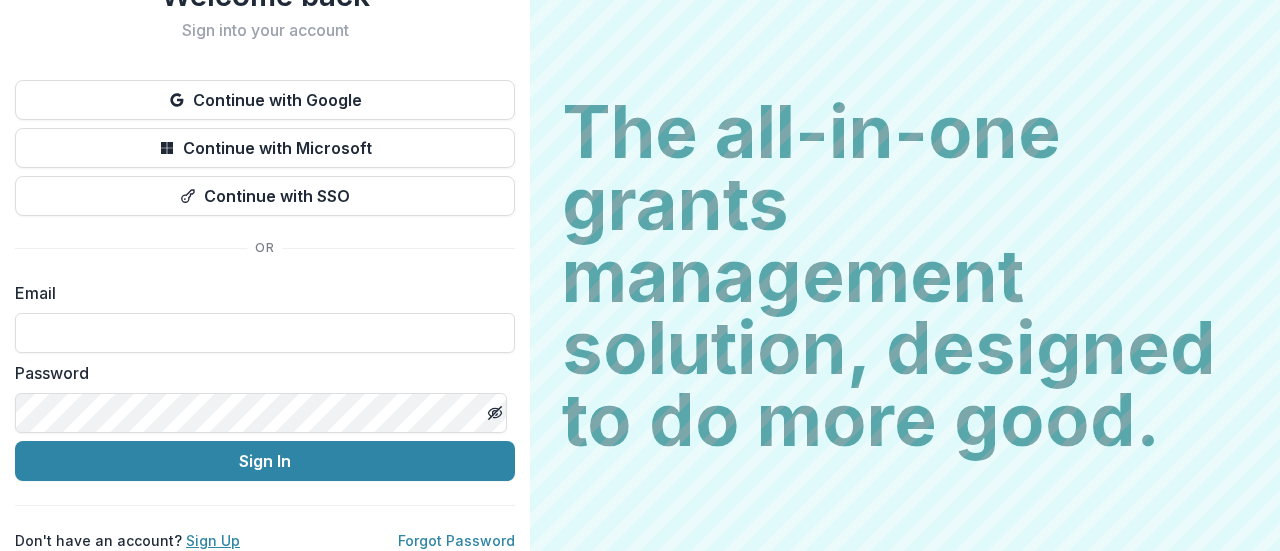 click on "Sign Up" at bounding box center [213, 540] 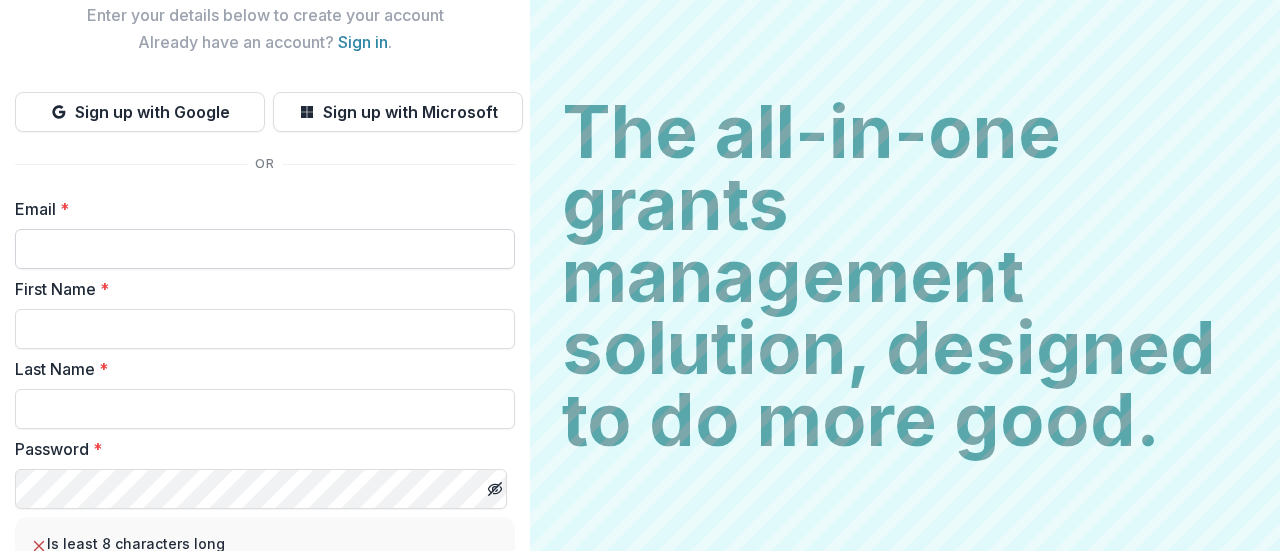 click on "Email *" at bounding box center (265, 249) 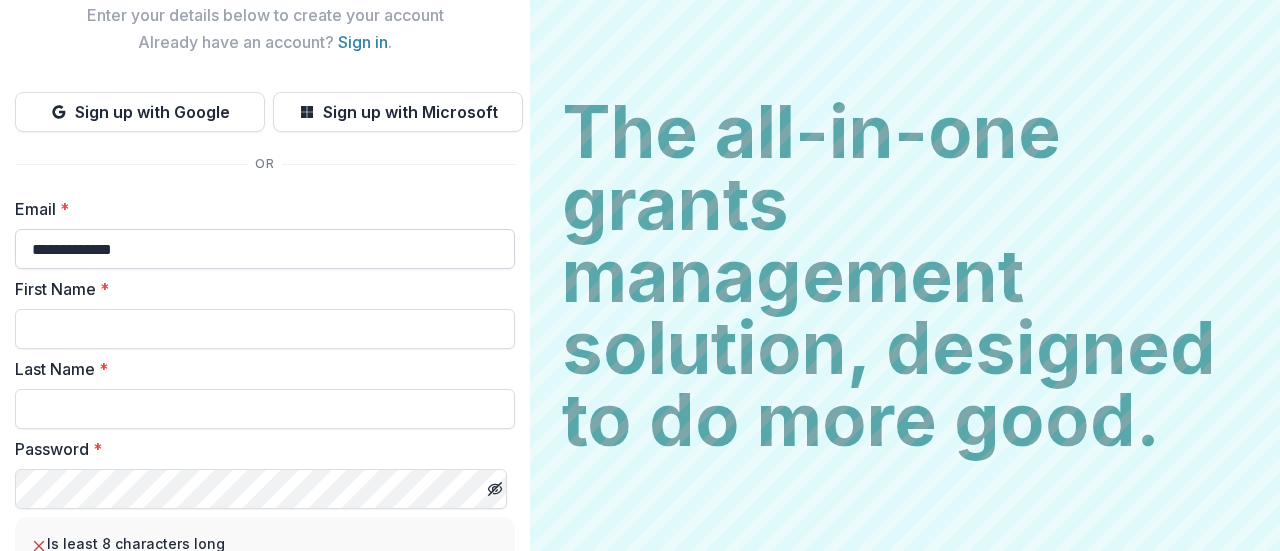 type on "**********" 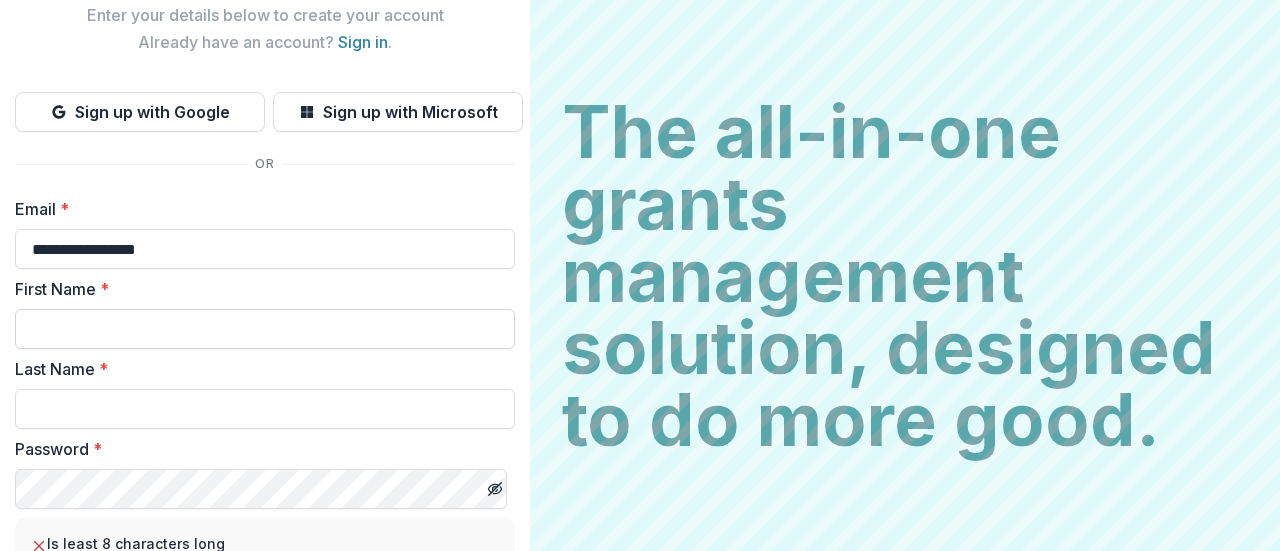 click on "First Name *" at bounding box center (265, 329) 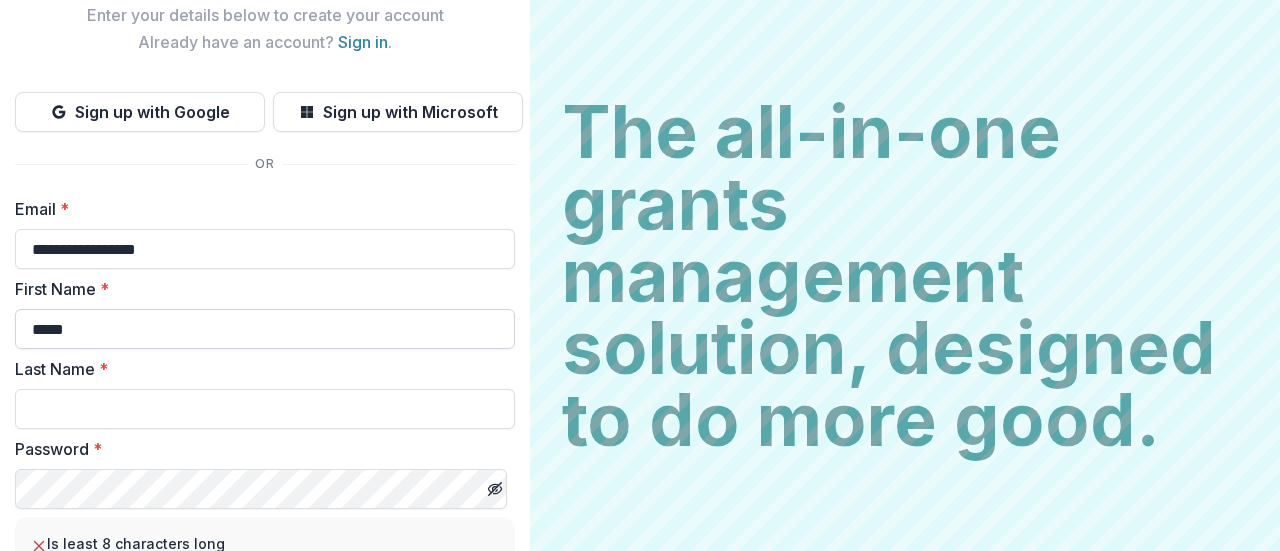 type on "*****" 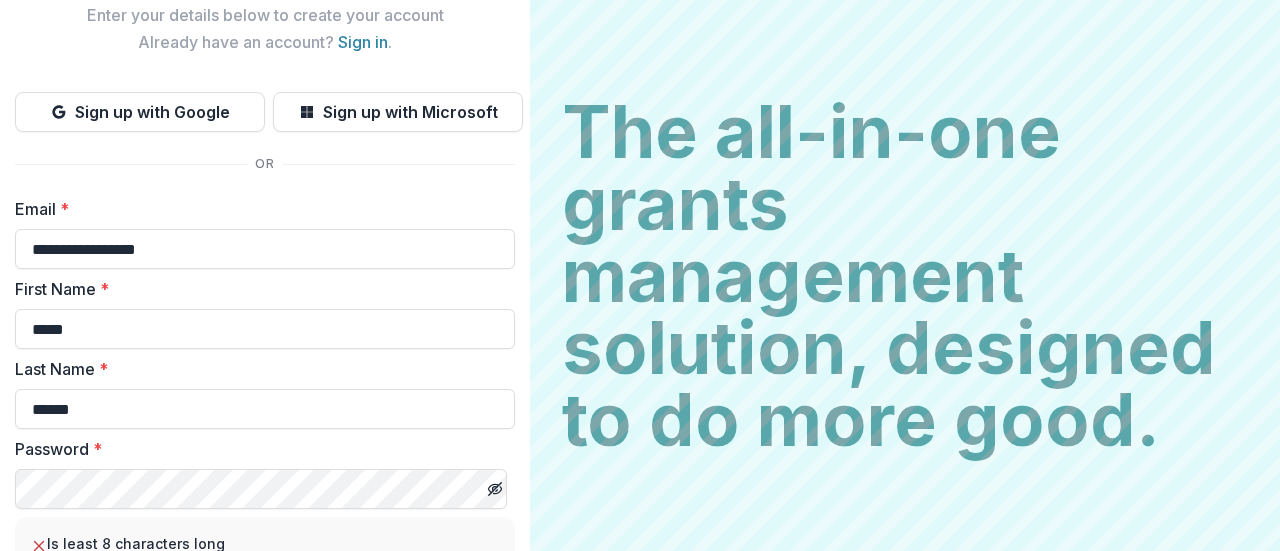 scroll, scrollTop: 356, scrollLeft: 0, axis: vertical 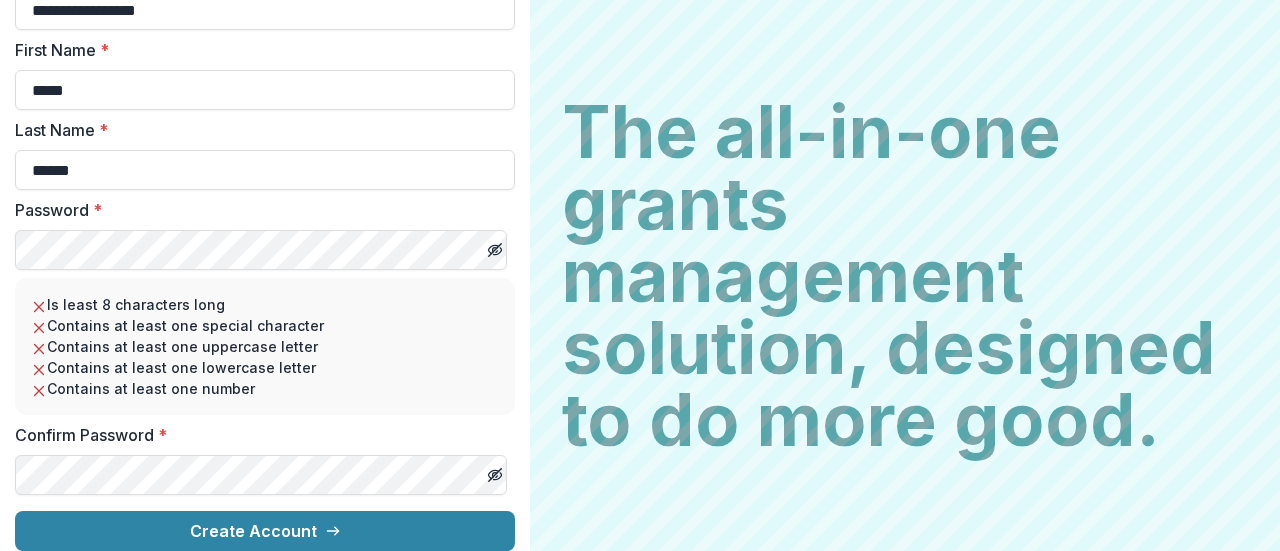 type on "******" 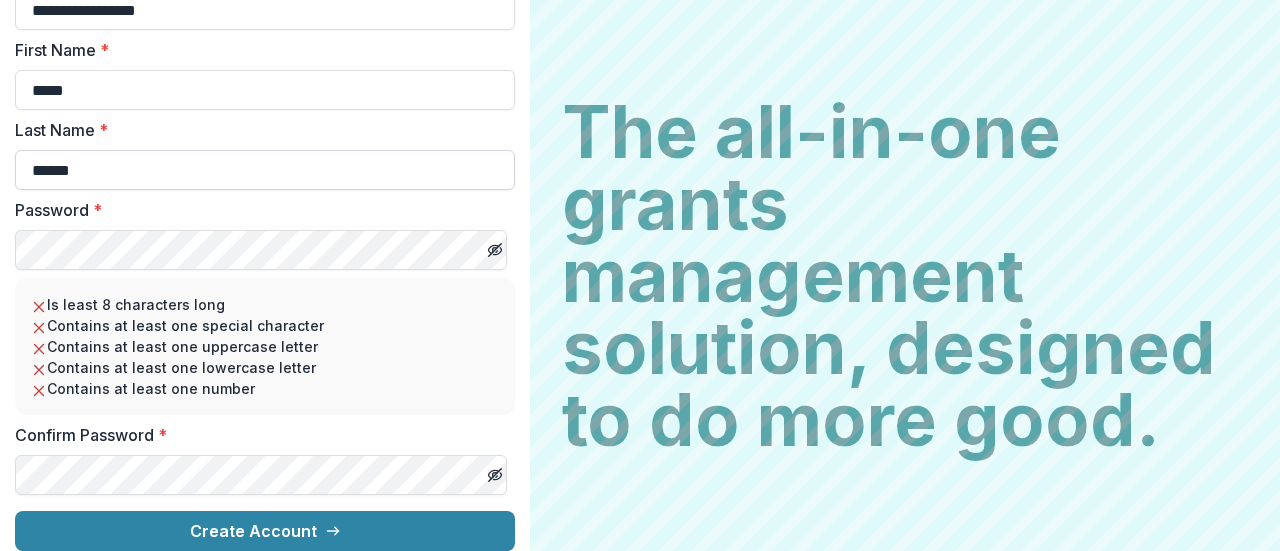 click on "******" at bounding box center [265, 170] 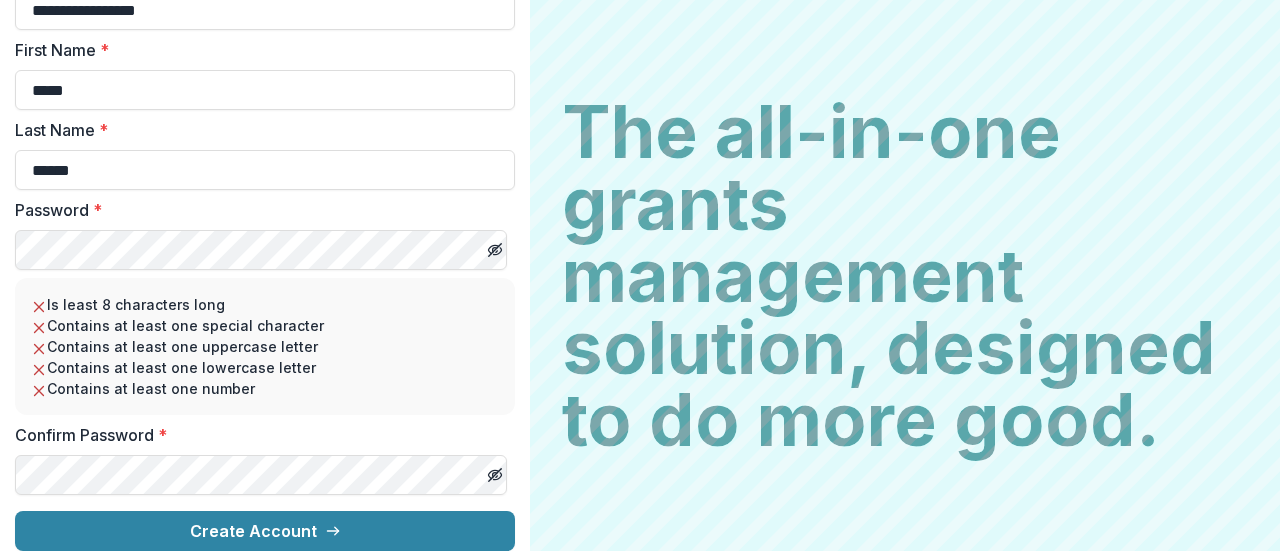 click on "Password *" at bounding box center (265, 234) 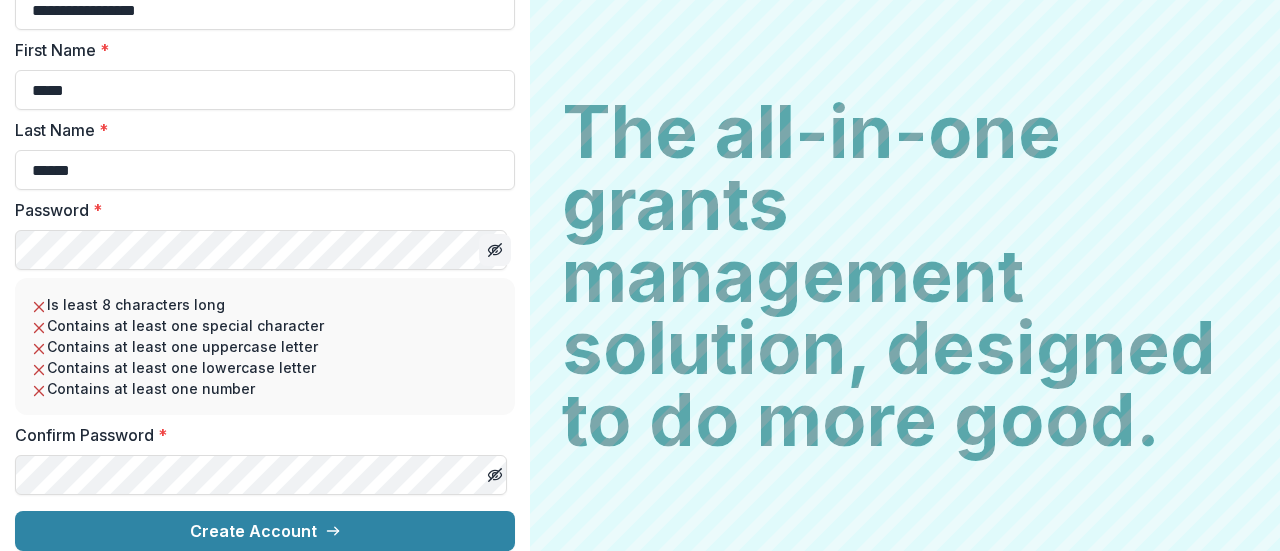 click 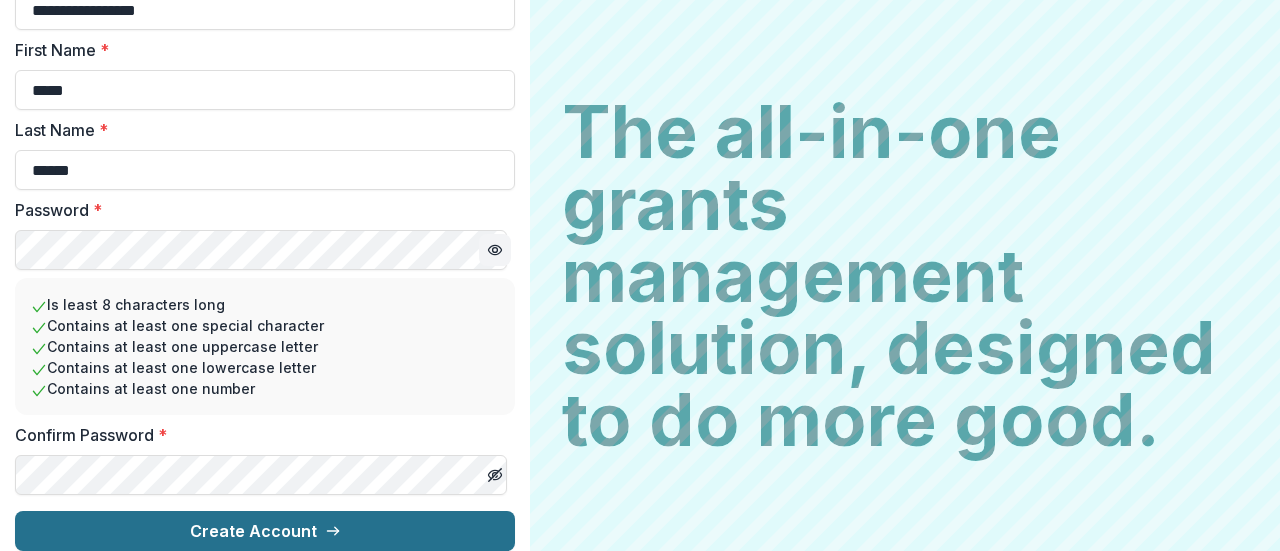 click on "Create Account" at bounding box center (265, 531) 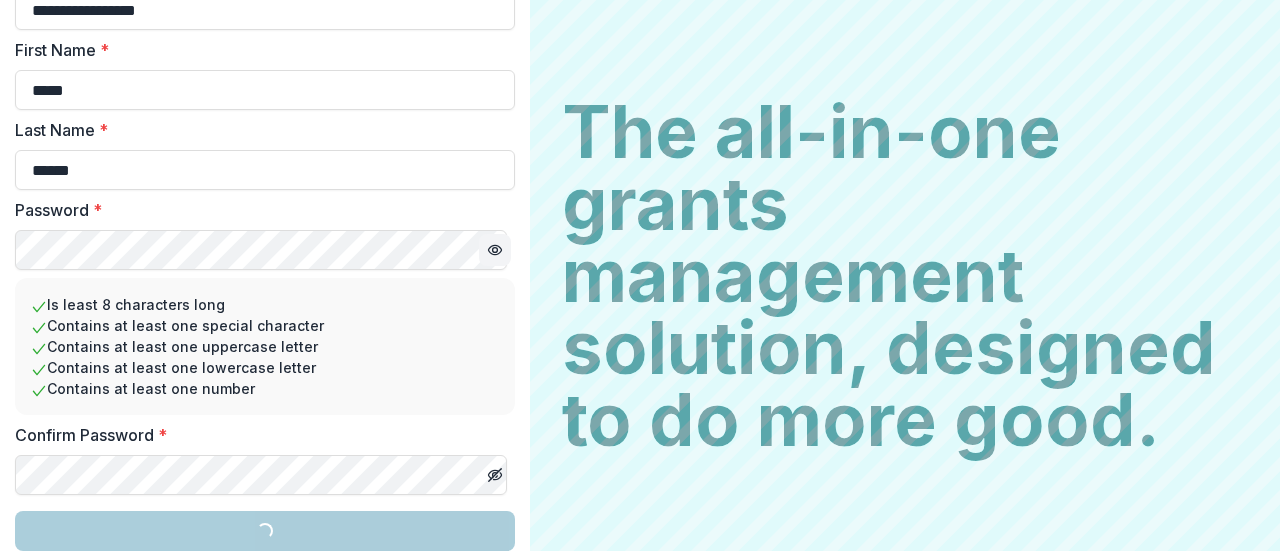 scroll, scrollTop: 356, scrollLeft: 0, axis: vertical 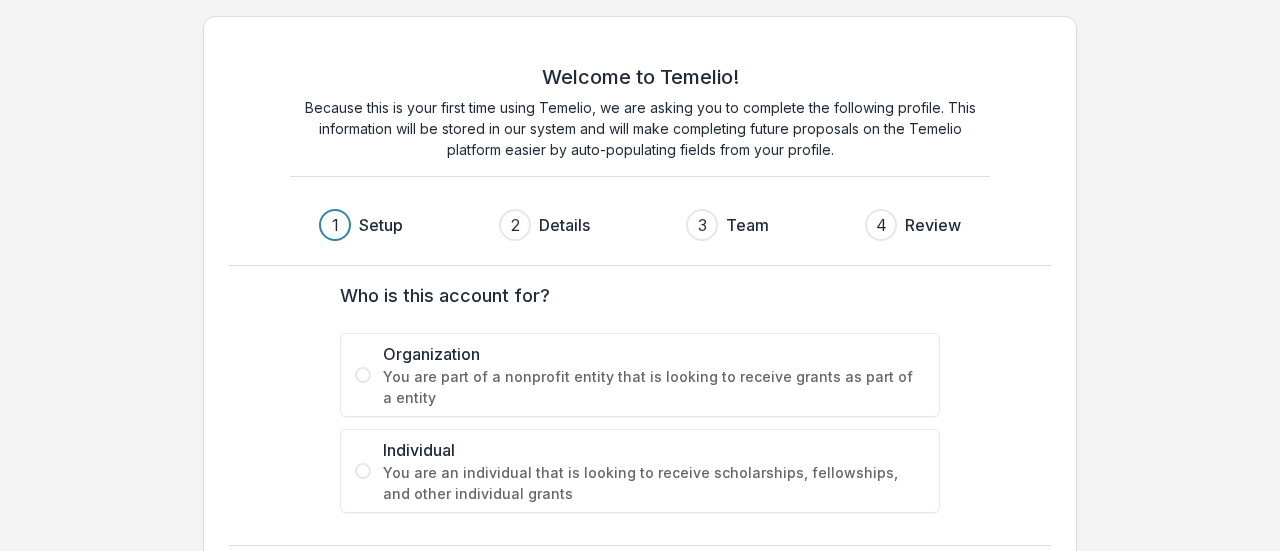 click at bounding box center (363, 375) 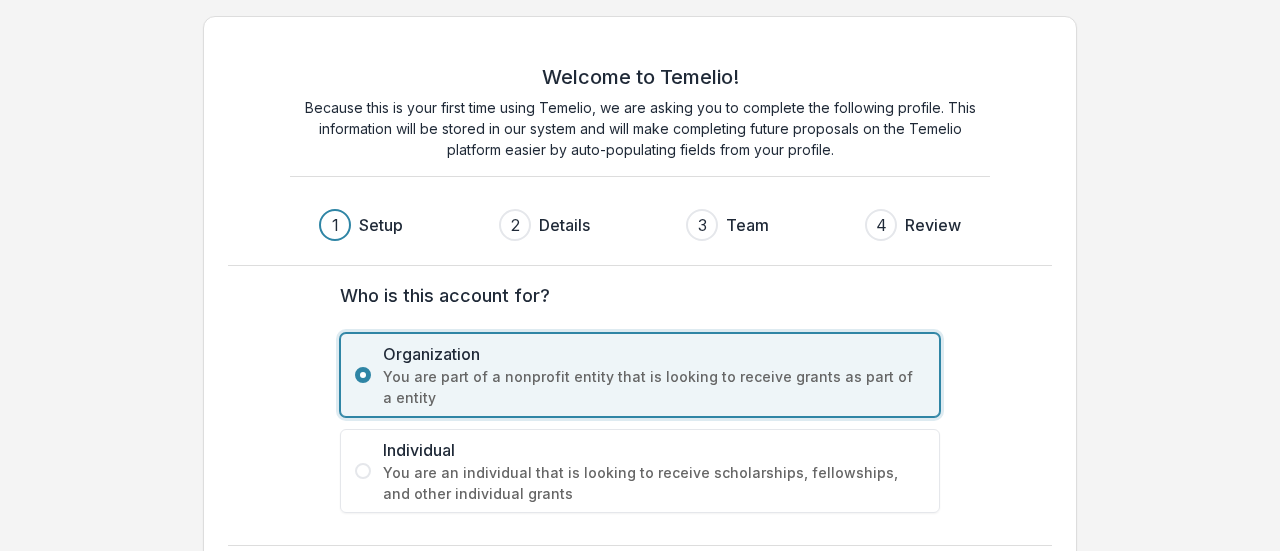 click on "Welcome to Temelio! Because this is your first time using Temelio, we are asking you to complete the following profile. This information will be stored in our system and will make completing future proposals on the Temelio platform easier by auto-populating fields from your profile. 1 Setup 2 Details 3 Team 4 Review Who is this account for? Organization You are part of a nonprofit entity that is looking to receive grants as part of a entity Individual You are an individual that is looking to receive scholarships, fellowships, and other individual grants Next" at bounding box center [640, 317] 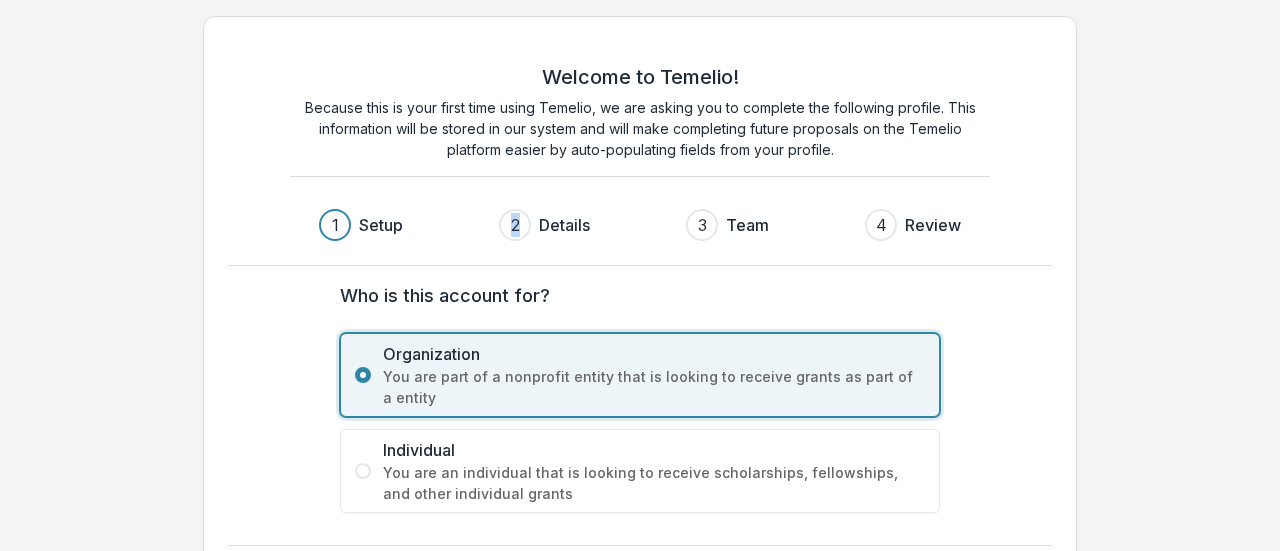 drag, startPoint x: 519, startPoint y: 221, endPoint x: 405, endPoint y: 223, distance: 114.01754 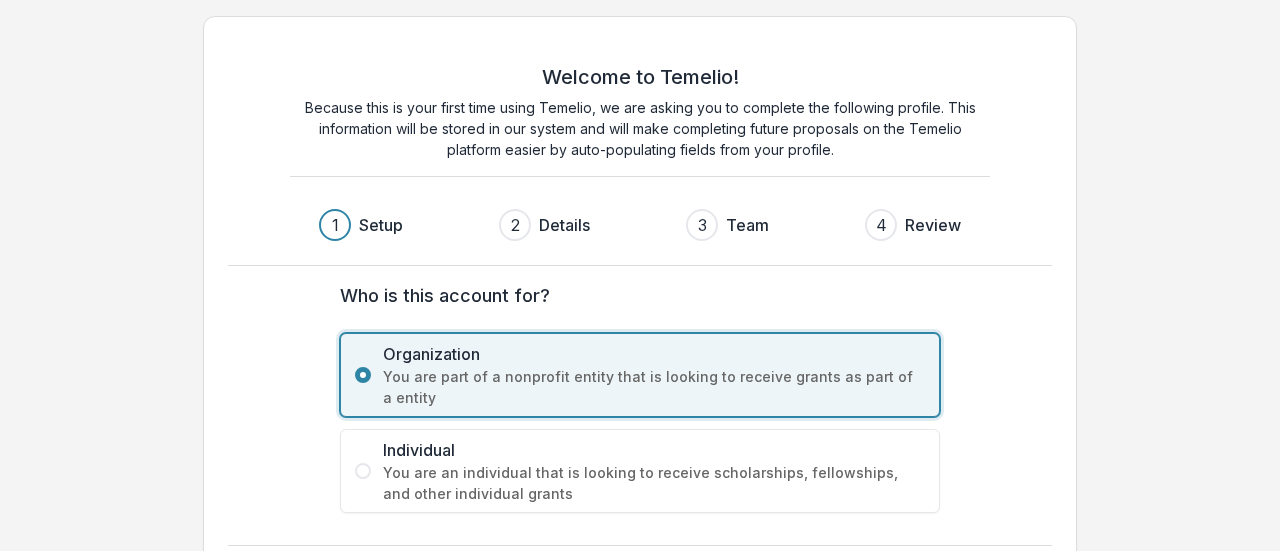 click on "Organization" at bounding box center [654, 354] 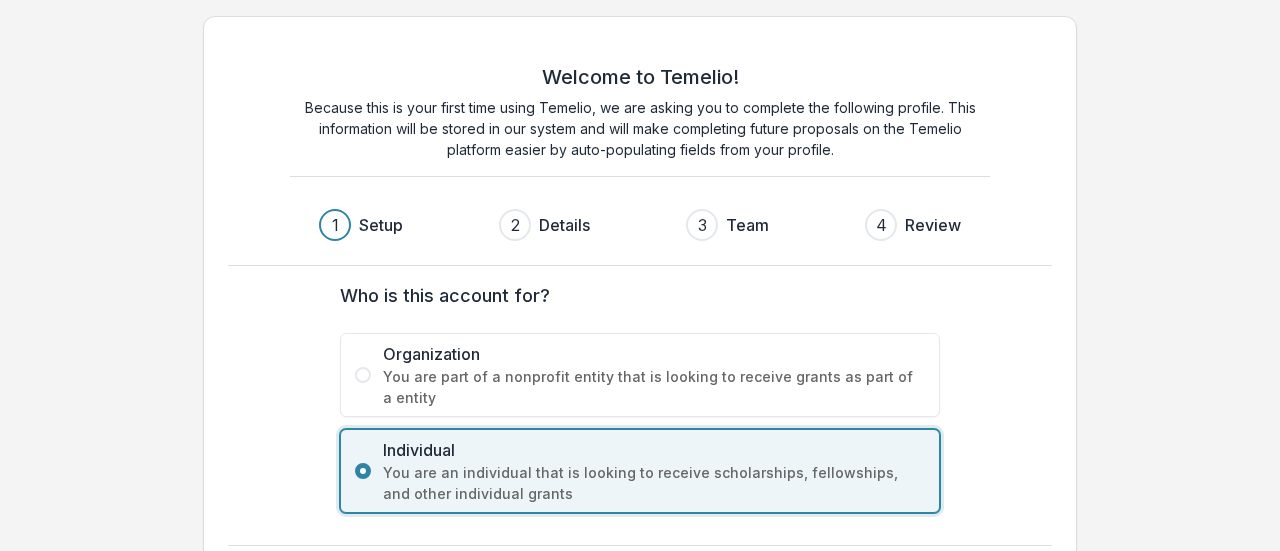 click at bounding box center (363, 375) 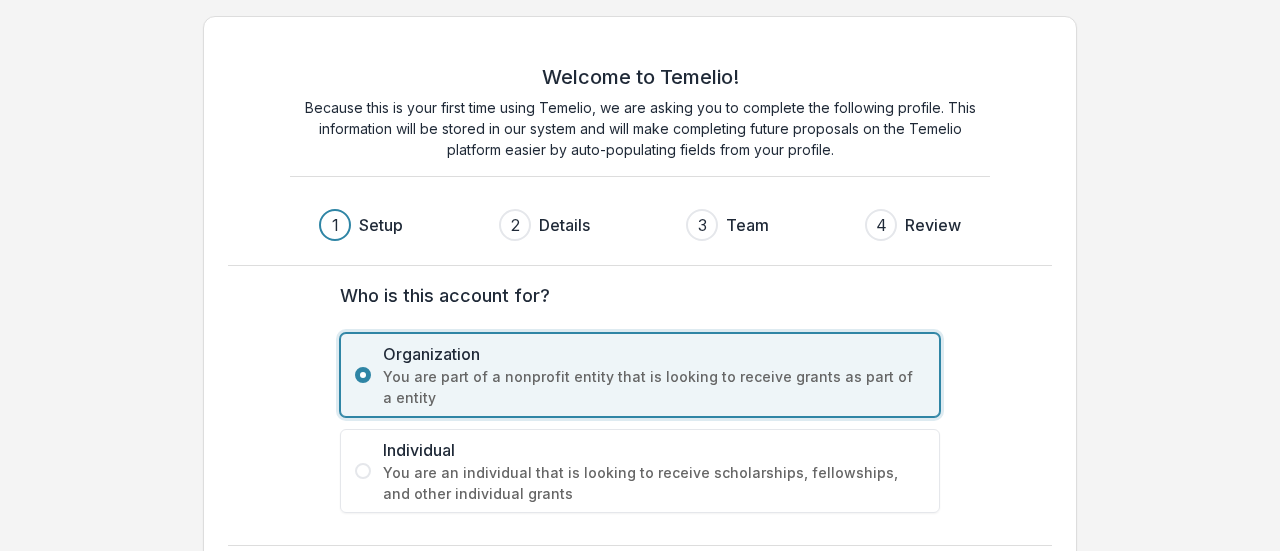 click on "Next" at bounding box center (1011, 578) 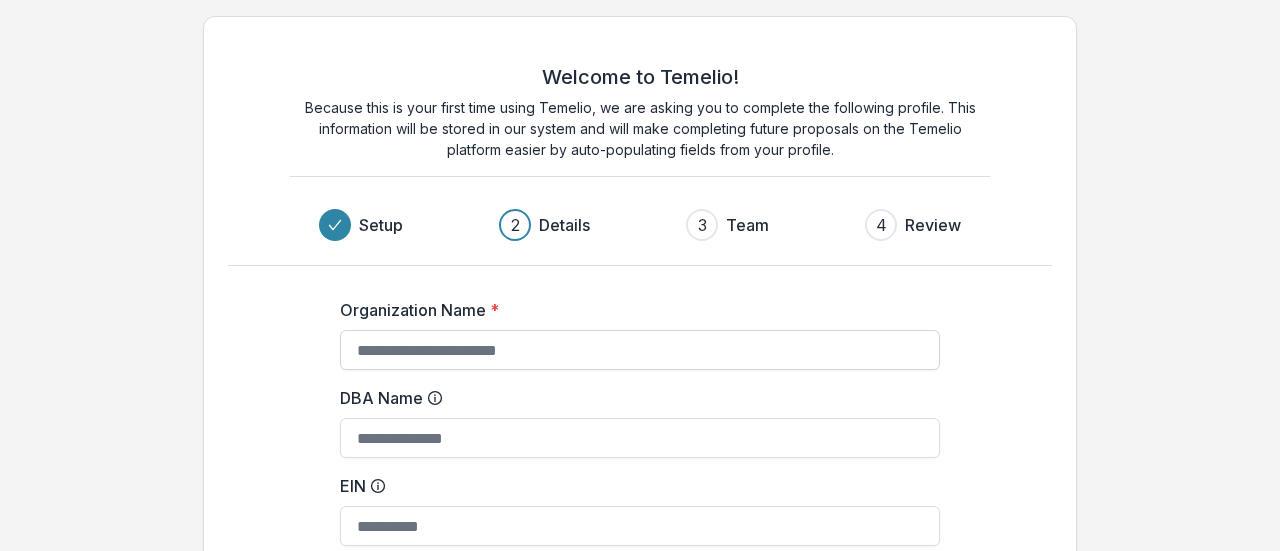 click on "Organization Name *" at bounding box center [640, 350] 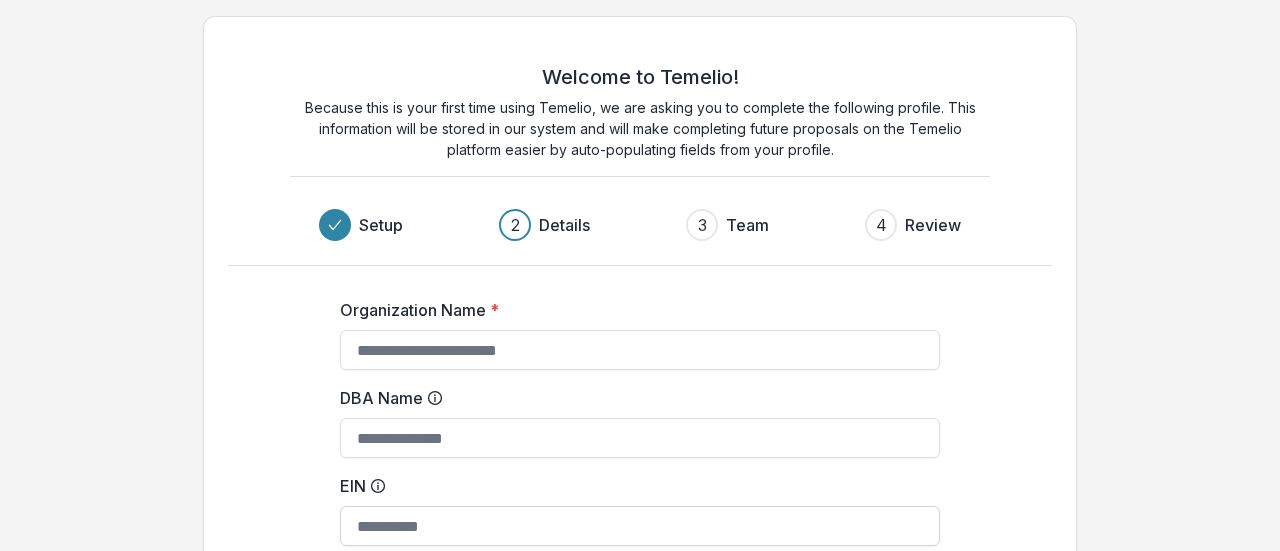 click on "EIN" at bounding box center (640, 526) 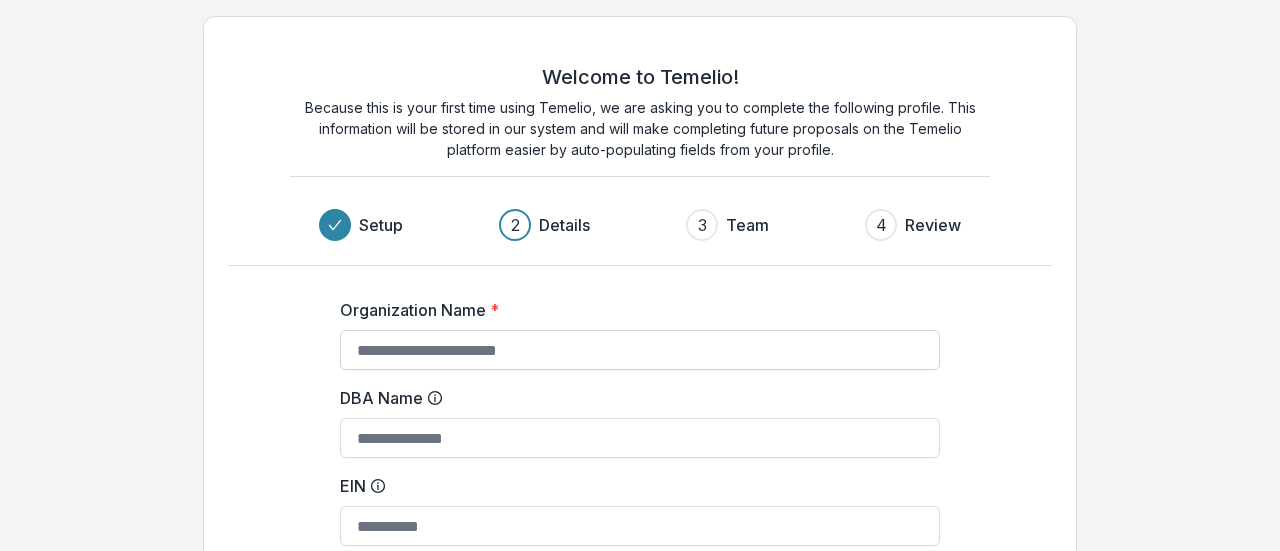 click on "Organization Name *" at bounding box center (640, 350) 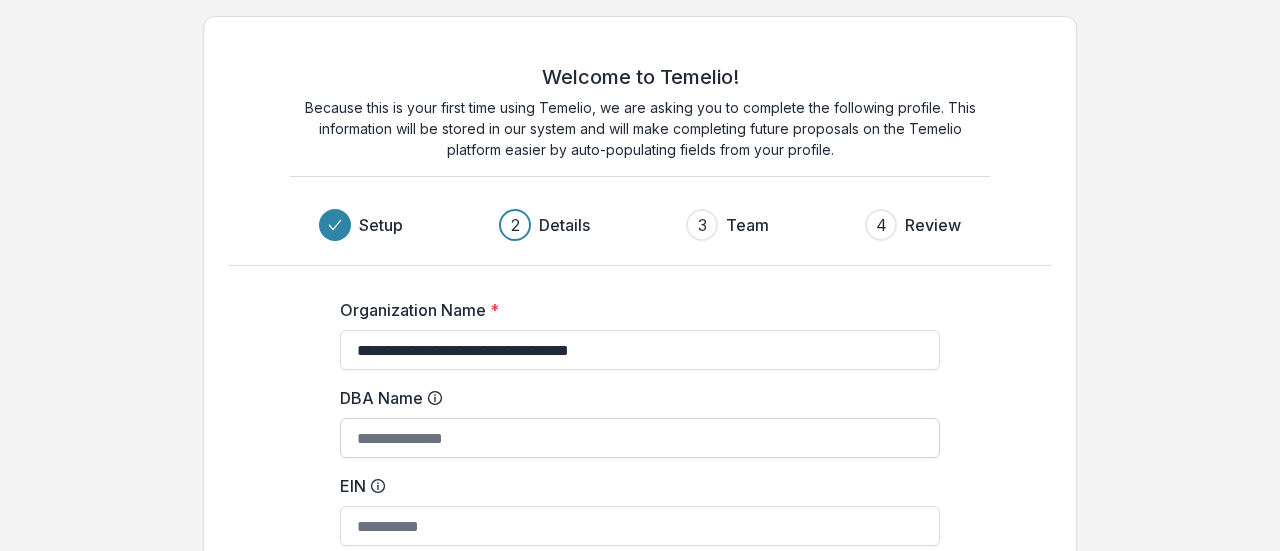 type on "**********" 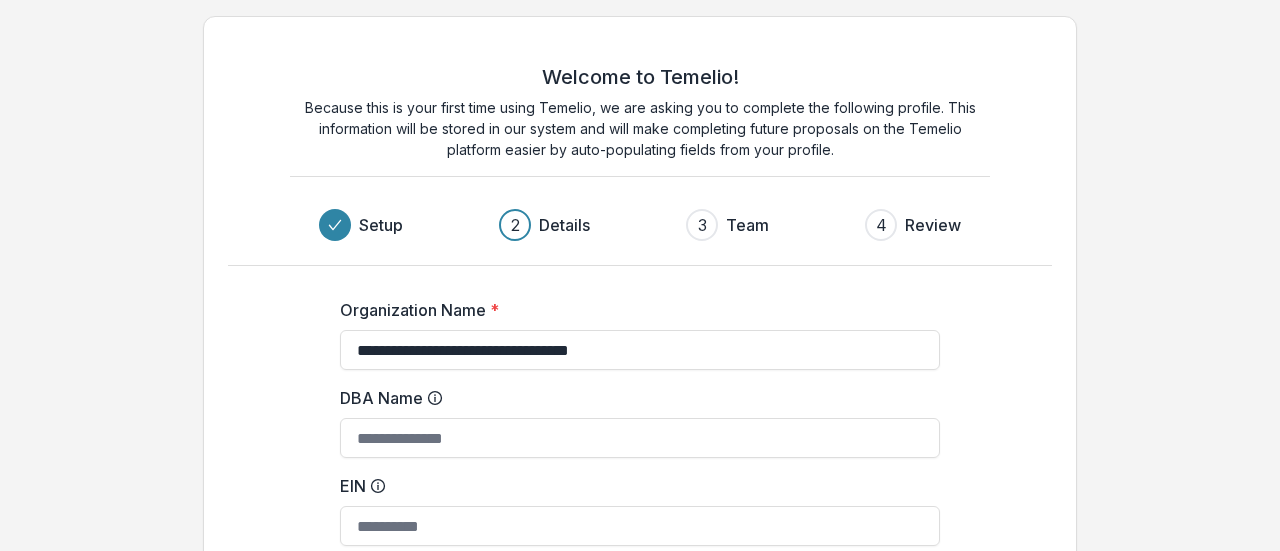click on "**********" at bounding box center [640, 465] 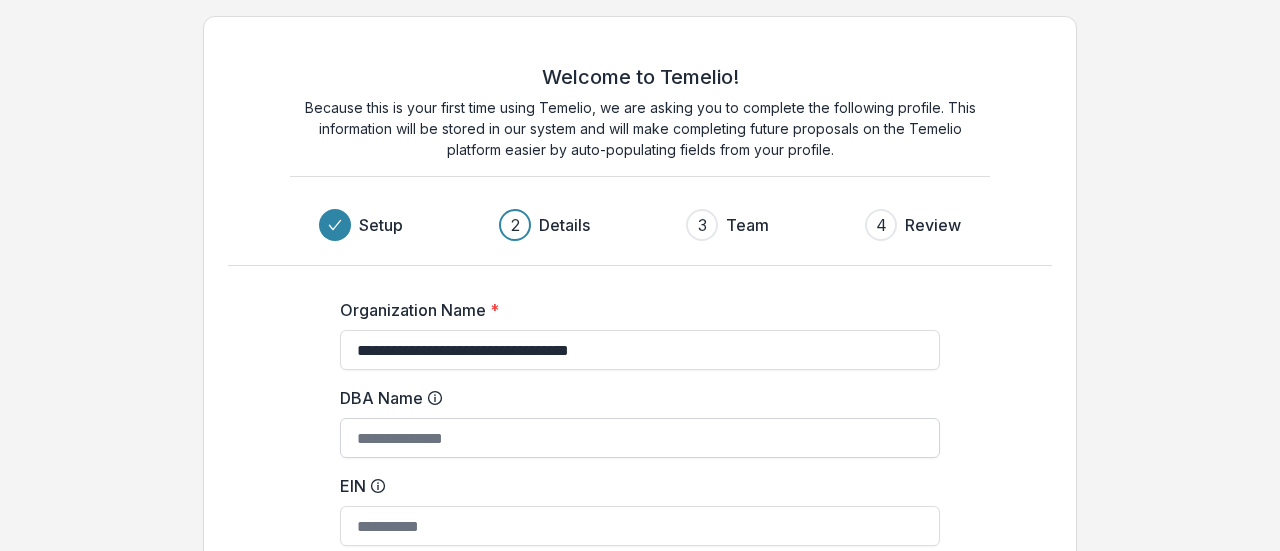 click on "DBA Name" at bounding box center [640, 438] 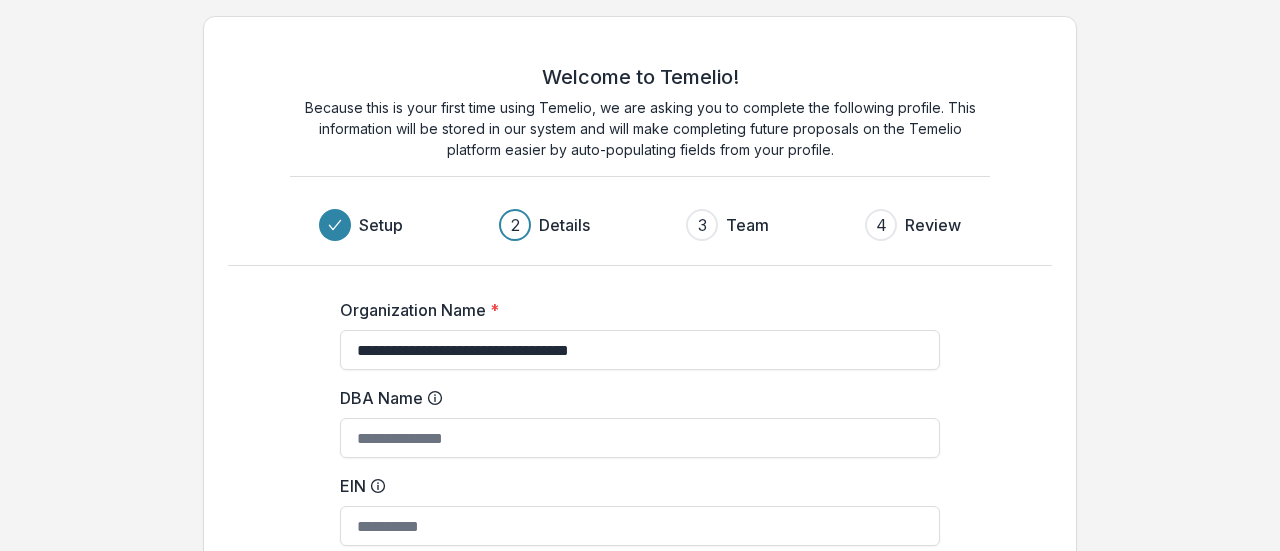 click on "**********" at bounding box center [640, 465] 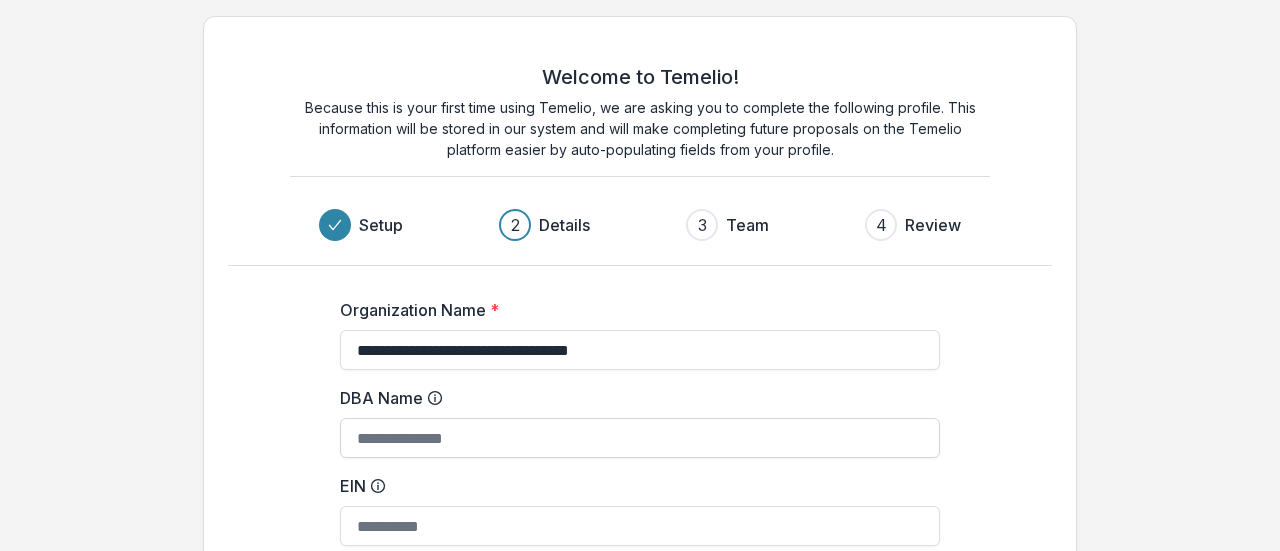 click on "DBA Name" at bounding box center (640, 438) 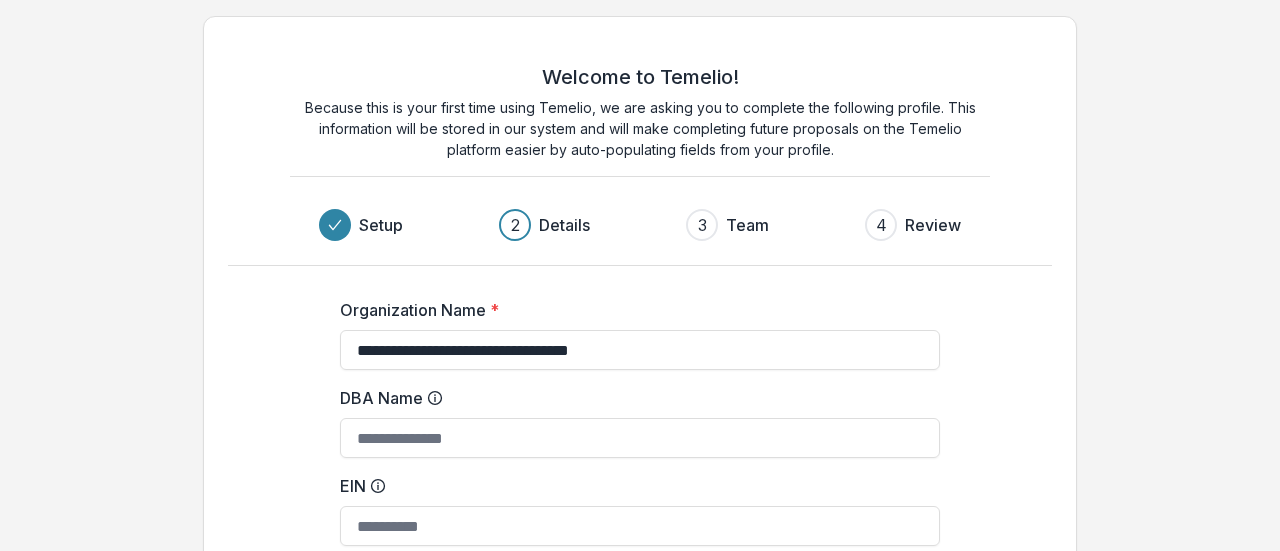 click on "**********" at bounding box center [640, 465] 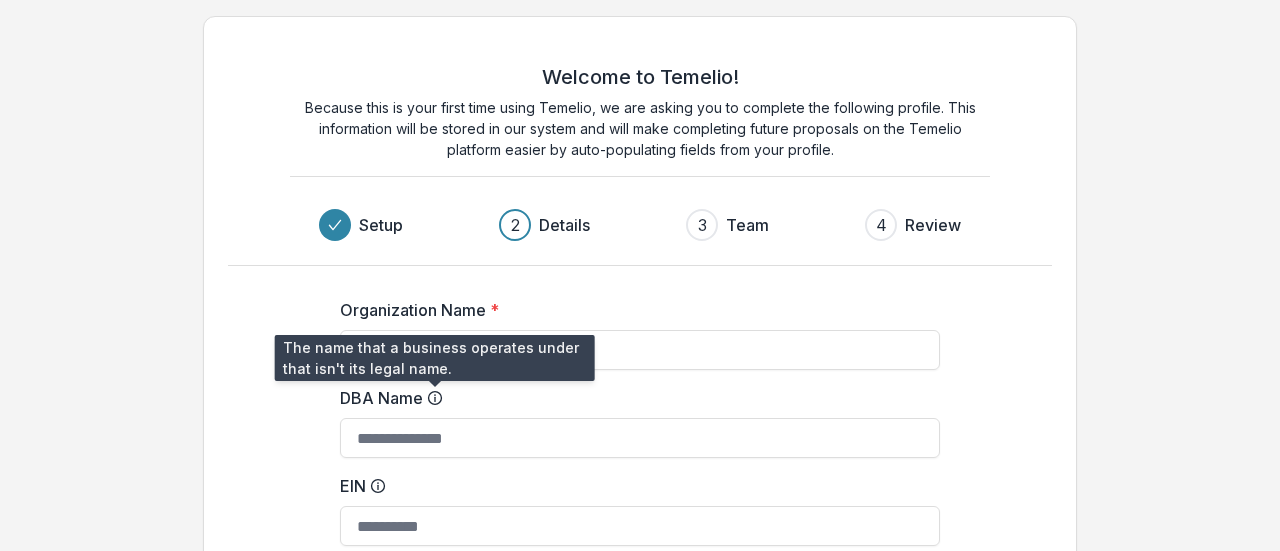 click 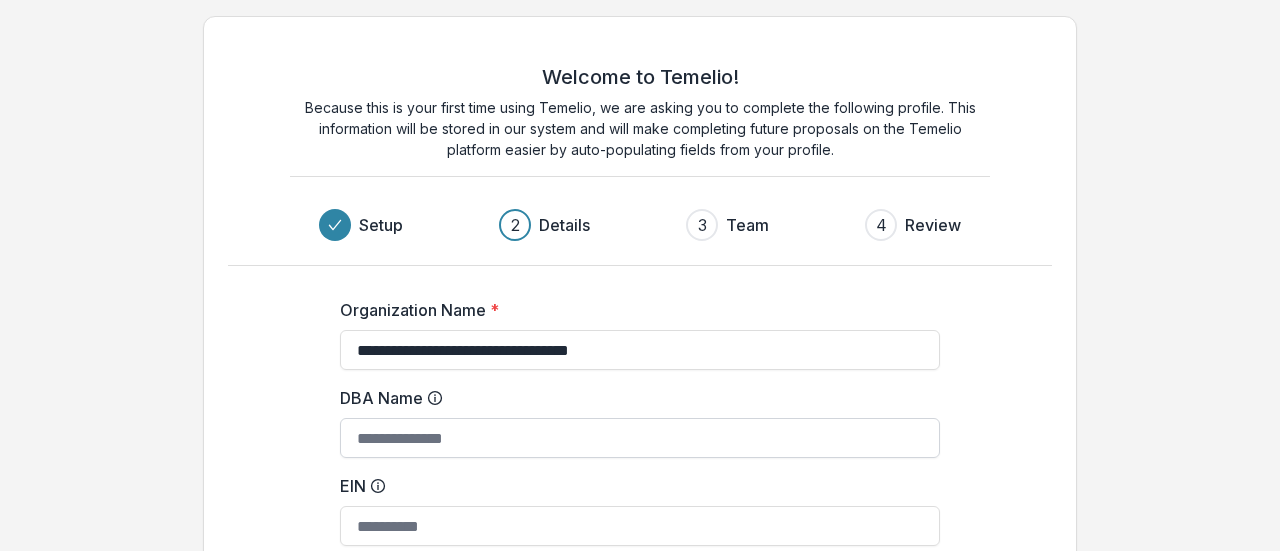 click on "DBA Name" at bounding box center (640, 438) 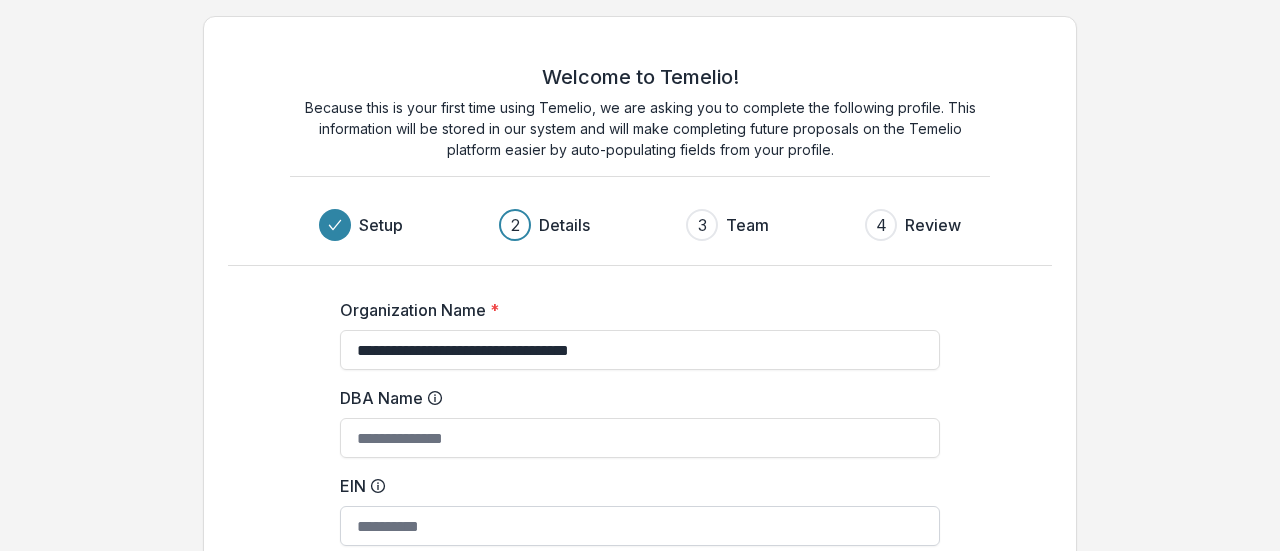click on "EIN" at bounding box center (640, 526) 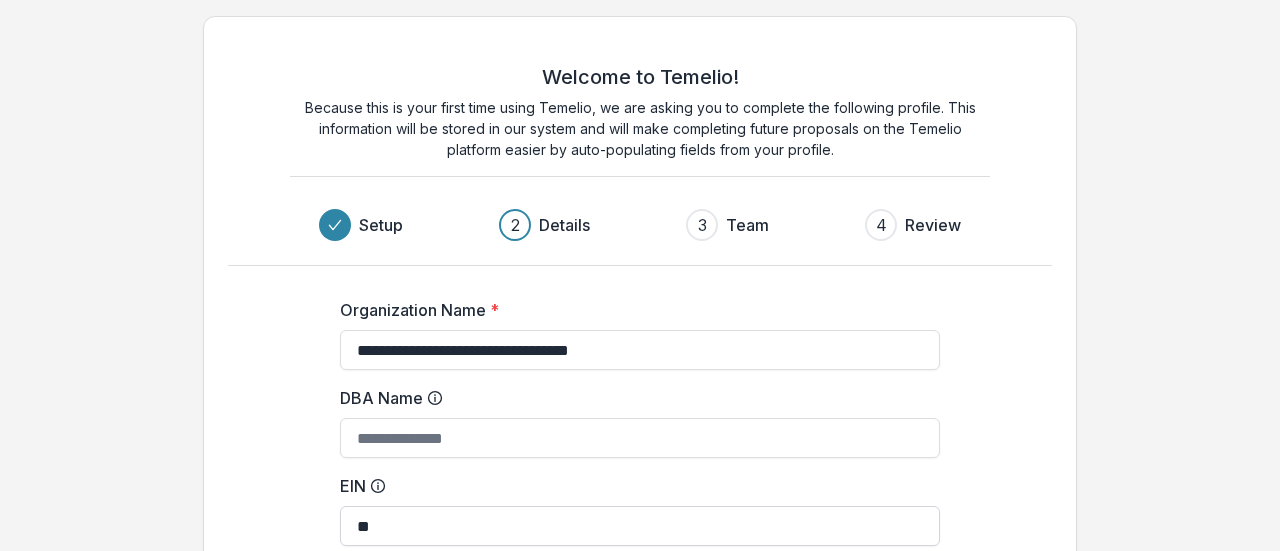 type on "*" 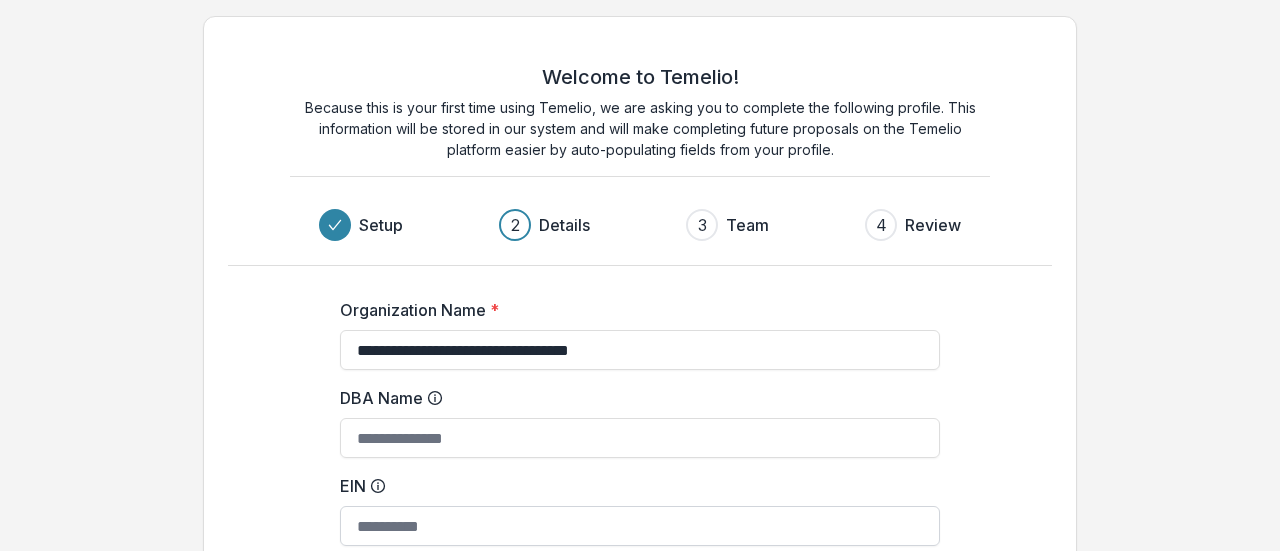 click on "EIN" at bounding box center (640, 526) 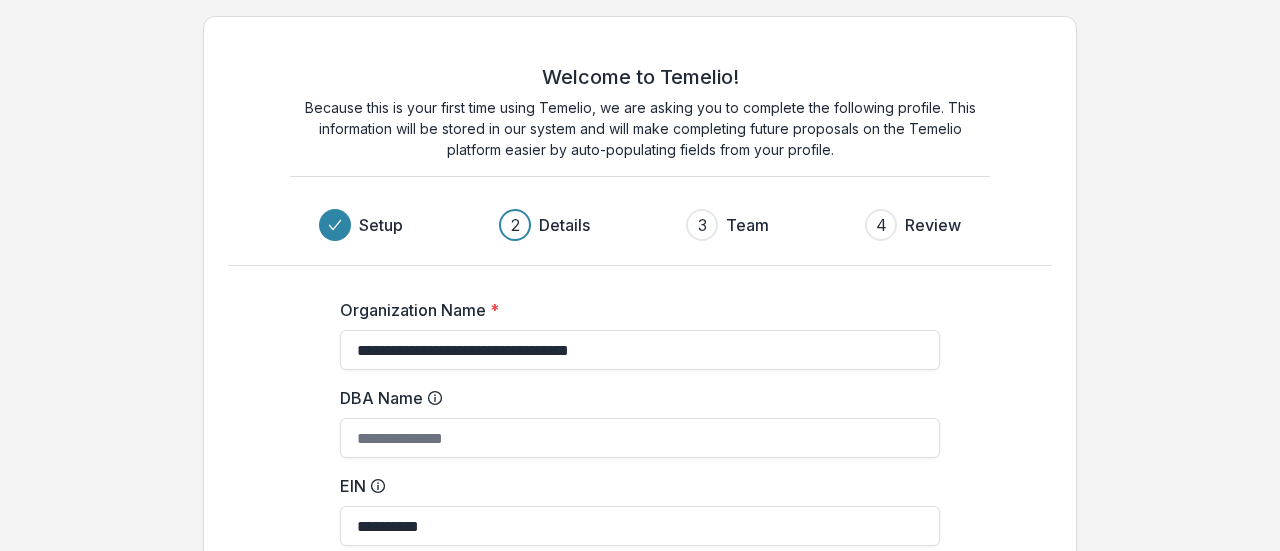 type on "**********" 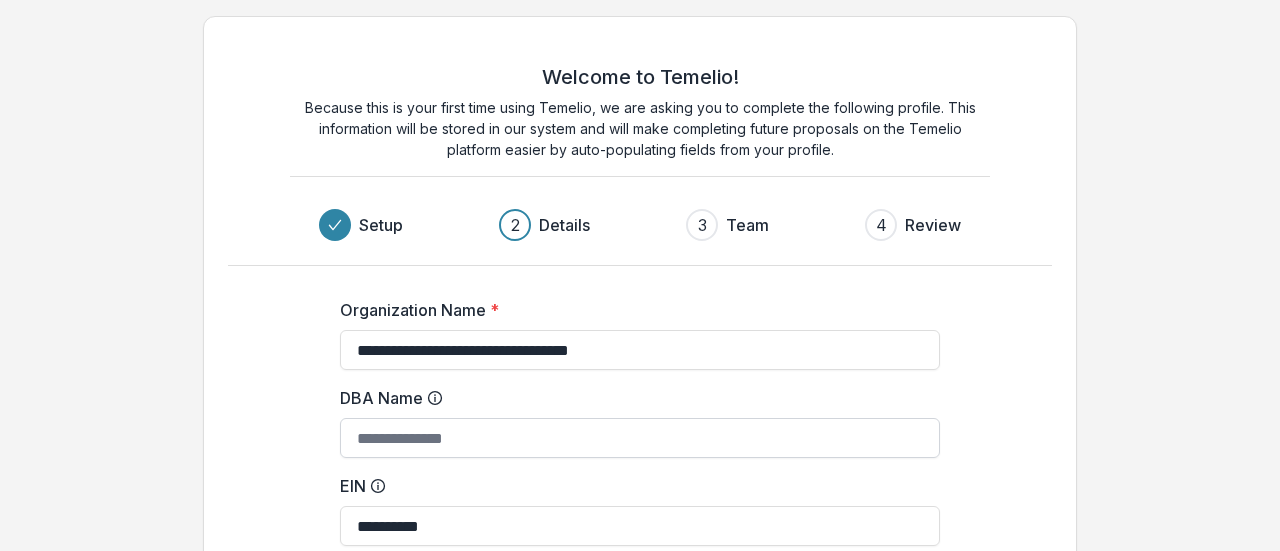 click on "DBA Name" at bounding box center (640, 438) 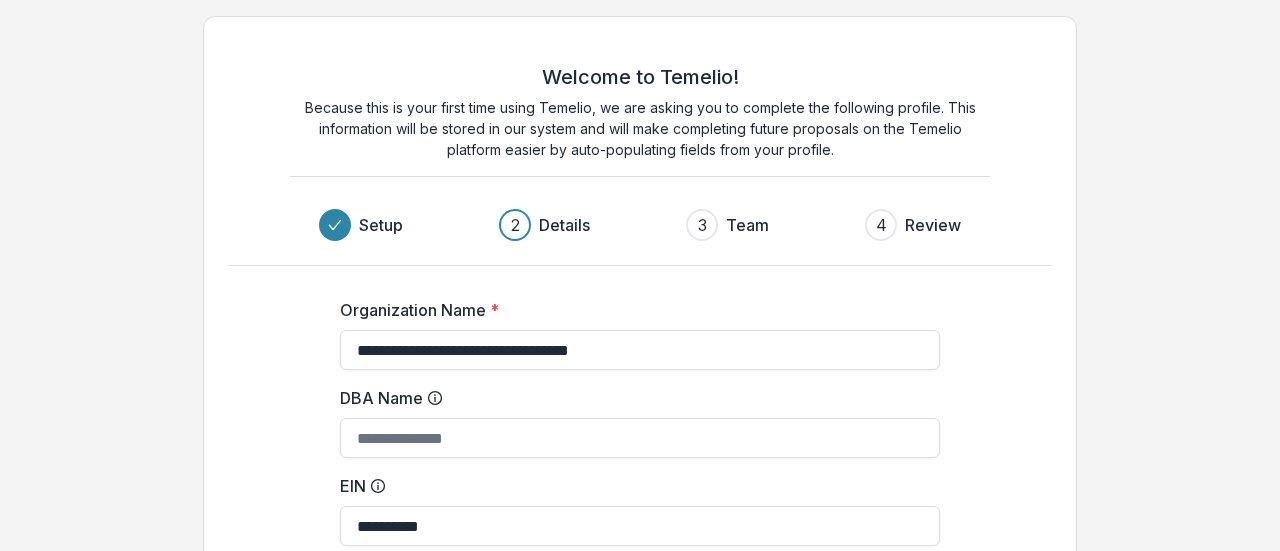 click on "Setup 2 Details 3 Team 4 Review" at bounding box center [640, 225] 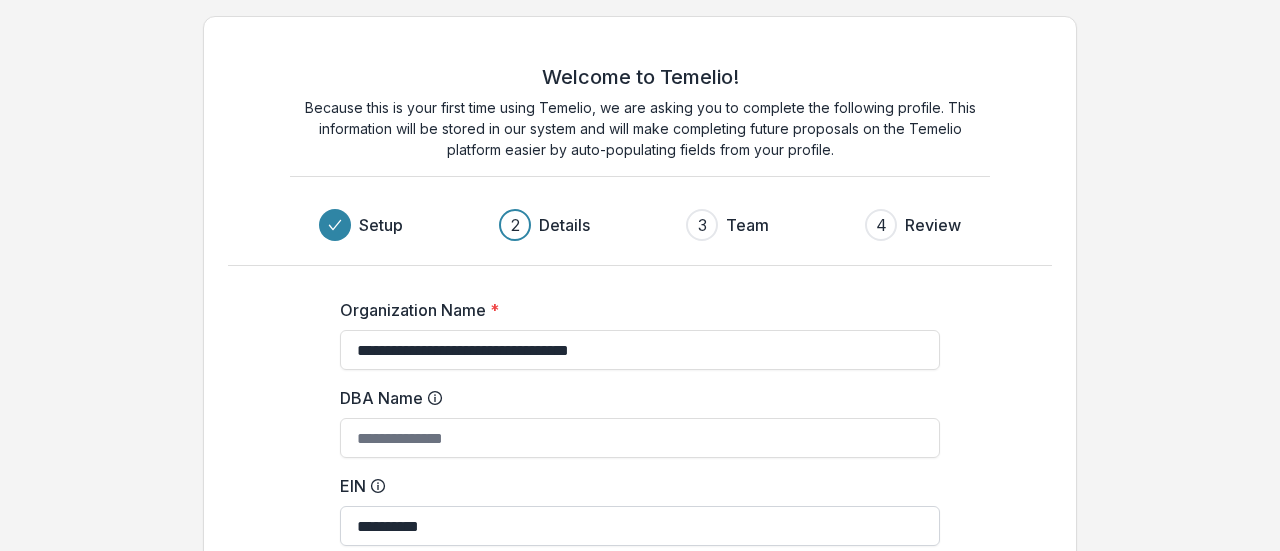 click on "**********" at bounding box center (640, 526) 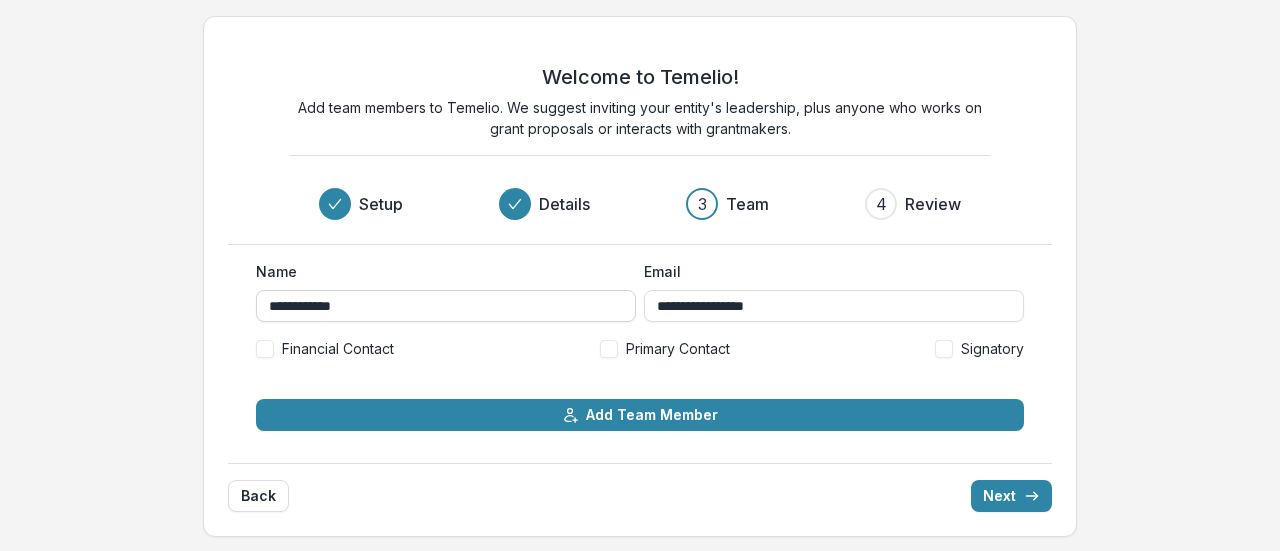 click on "**********" at bounding box center (446, 306) 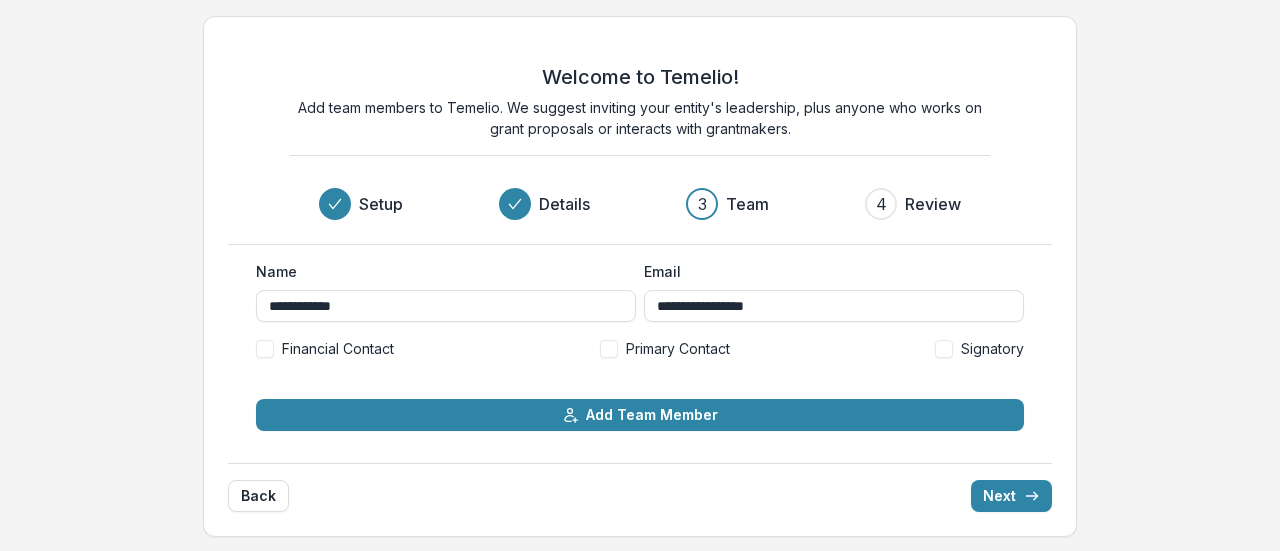 click at bounding box center [609, 349] 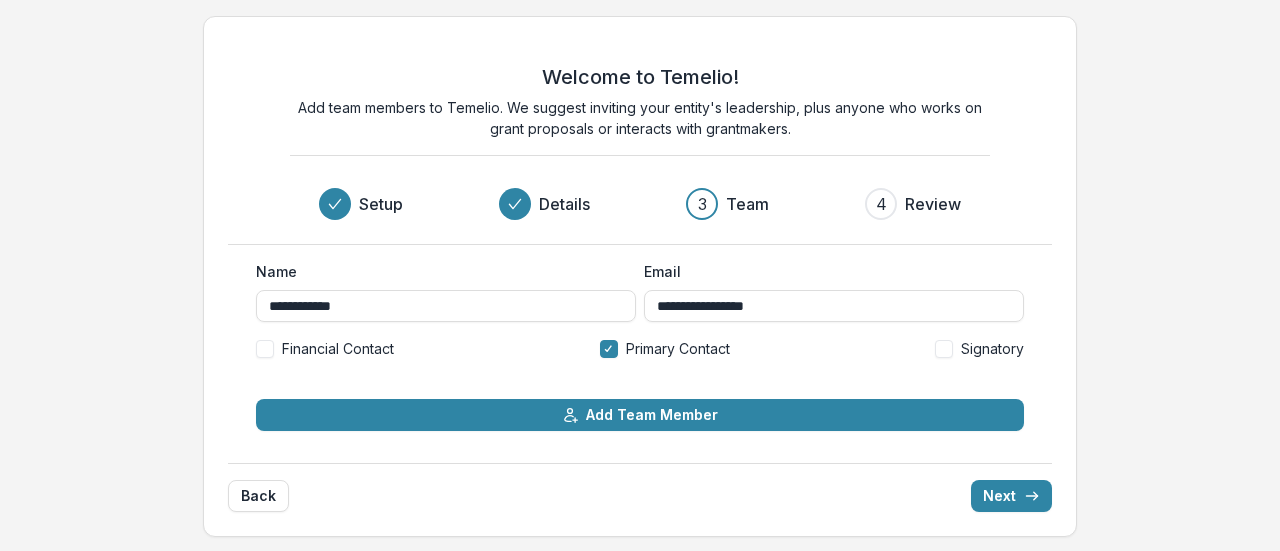 click on "3" at bounding box center (702, 204) 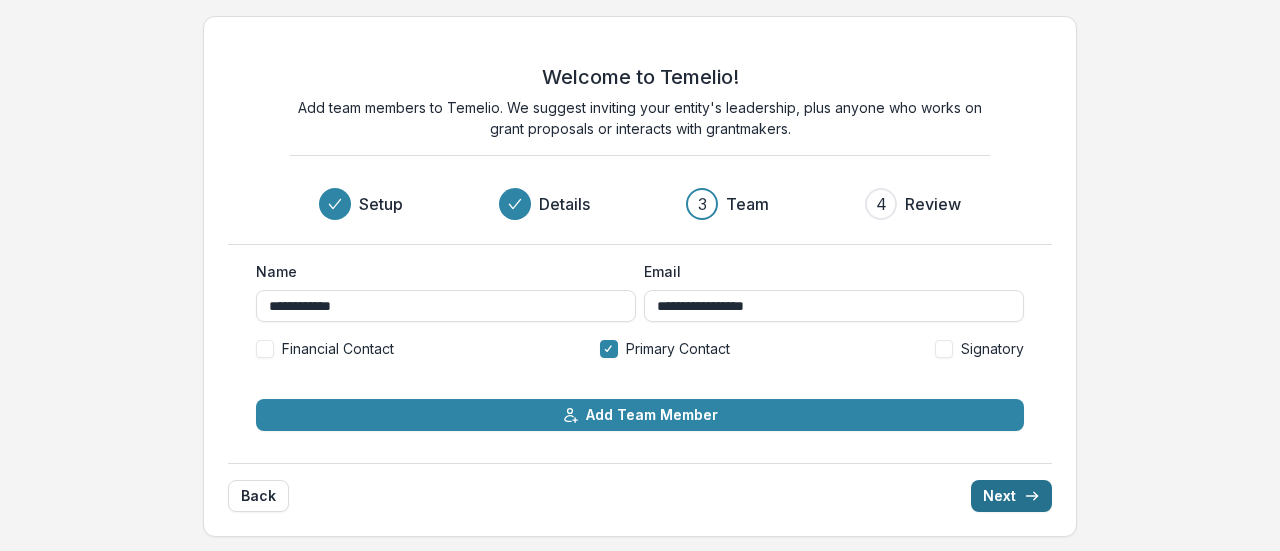 click on "Next" at bounding box center [1011, 496] 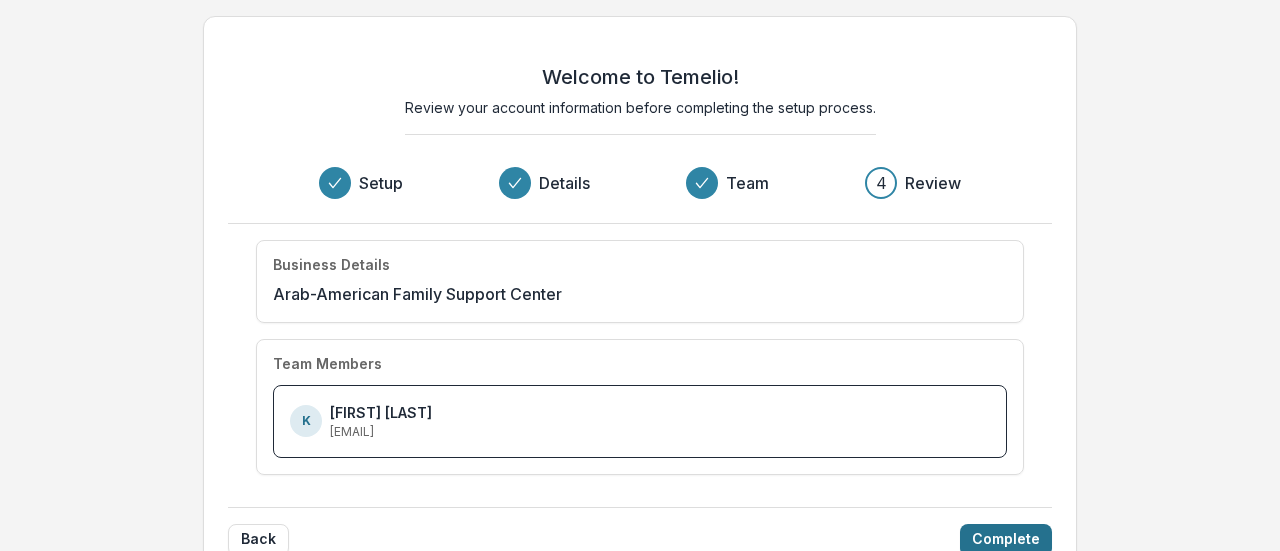 click on "Complete" at bounding box center [1006, 540] 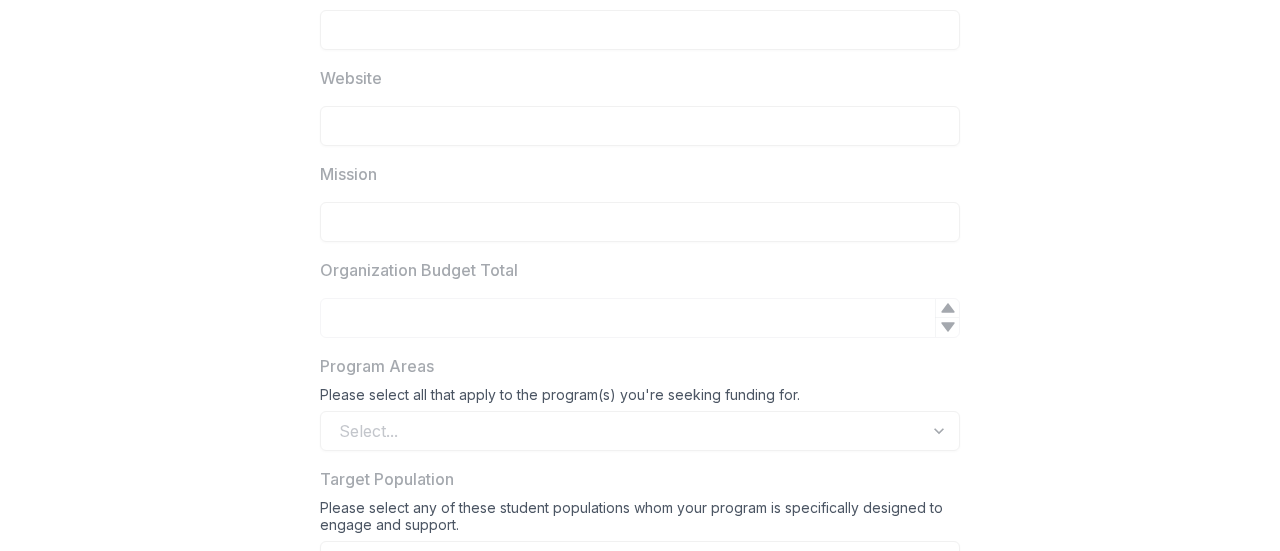 click 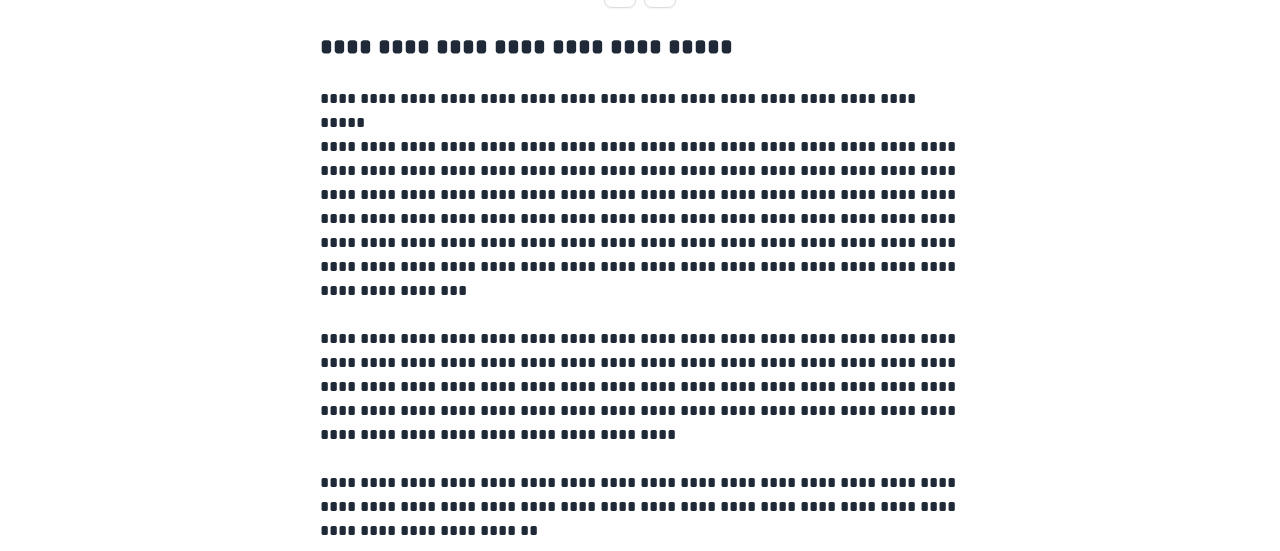 scroll, scrollTop: 0, scrollLeft: 0, axis: both 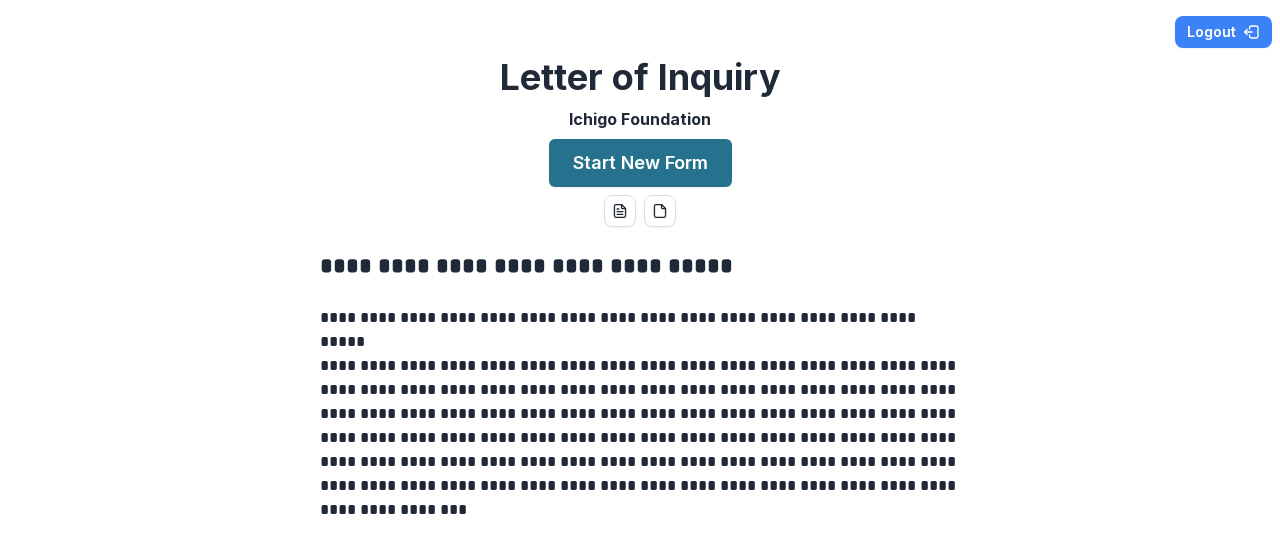 click on "Start New Form" at bounding box center [640, 163] 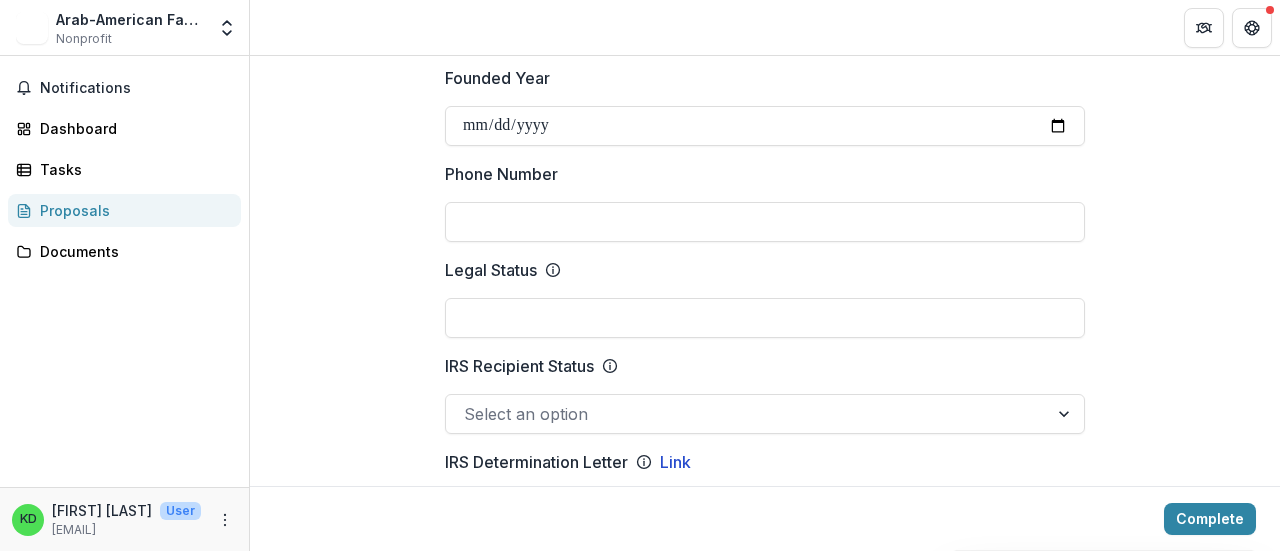 scroll, scrollTop: 900, scrollLeft: 0, axis: vertical 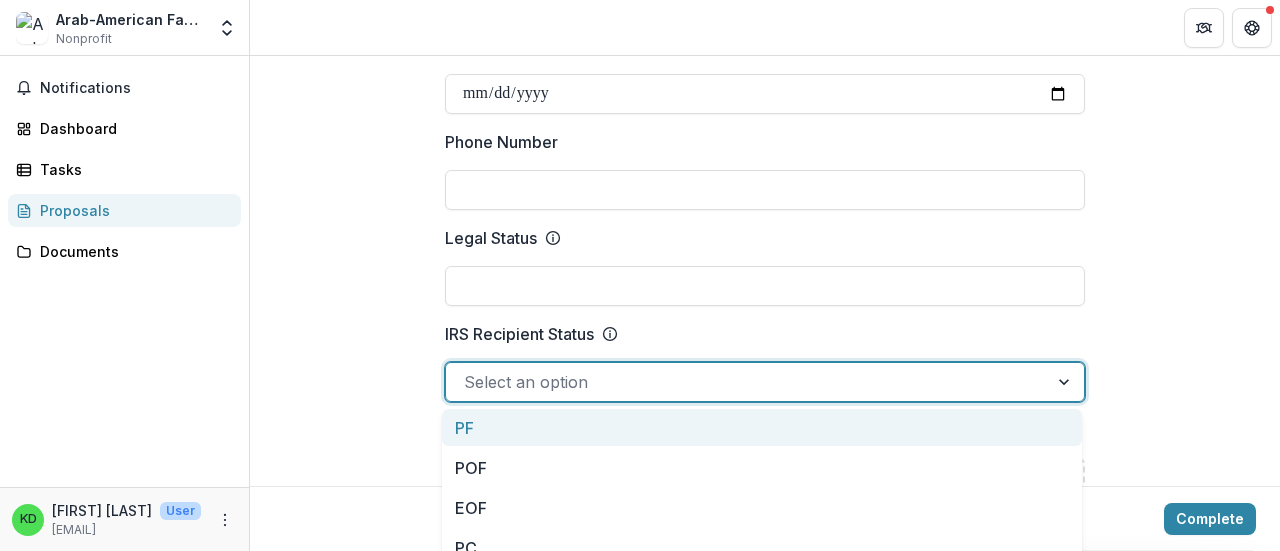 click at bounding box center (747, 382) 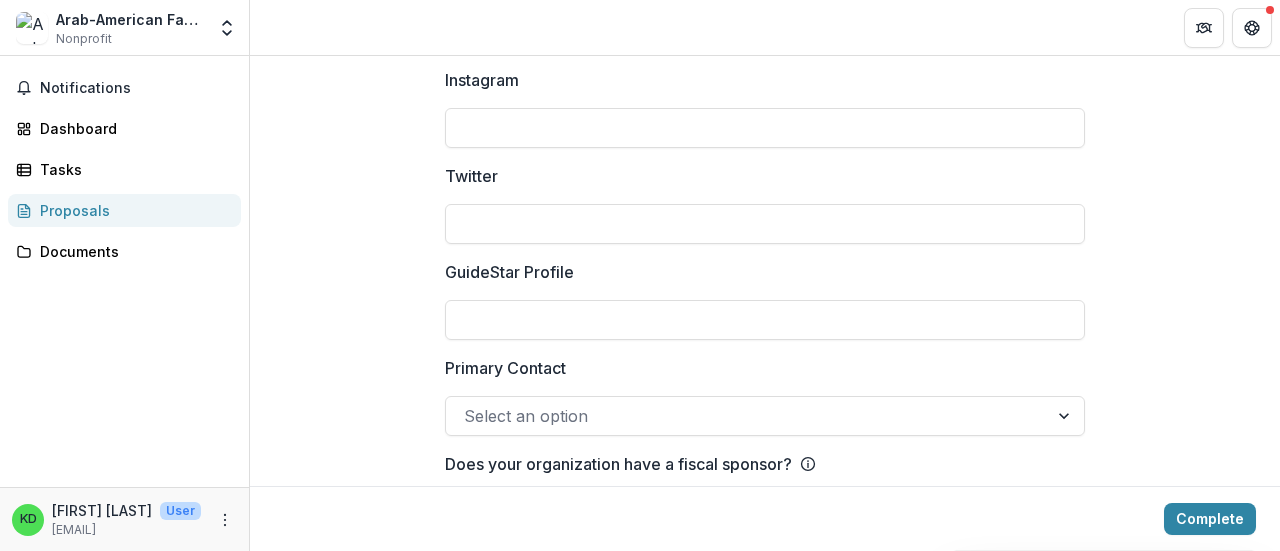 scroll, scrollTop: 2976, scrollLeft: 0, axis: vertical 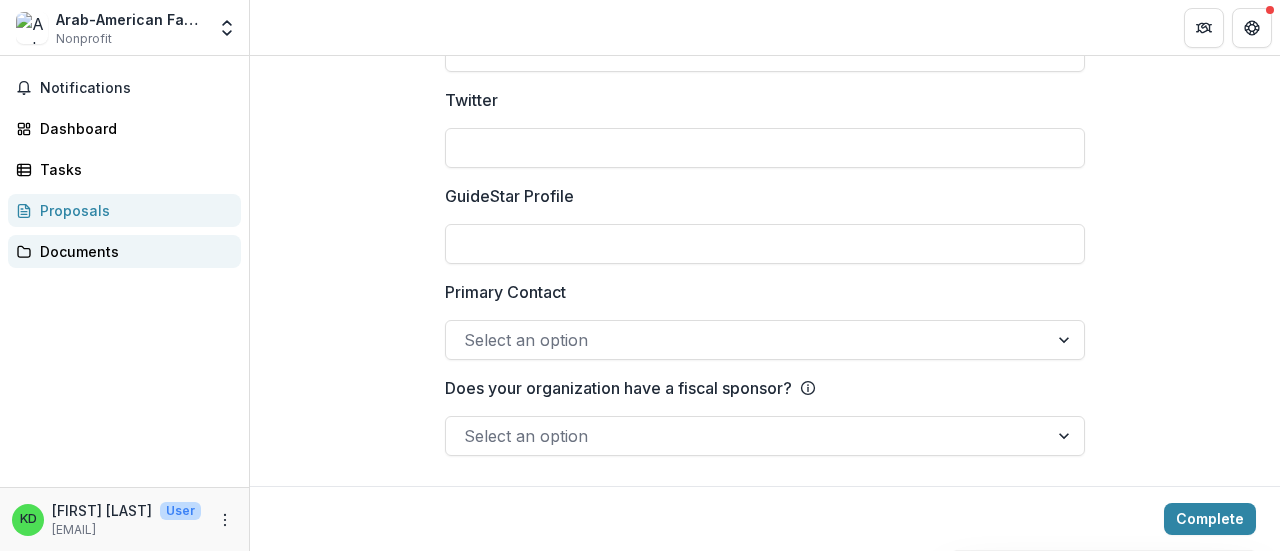 click on "Documents" at bounding box center [132, 251] 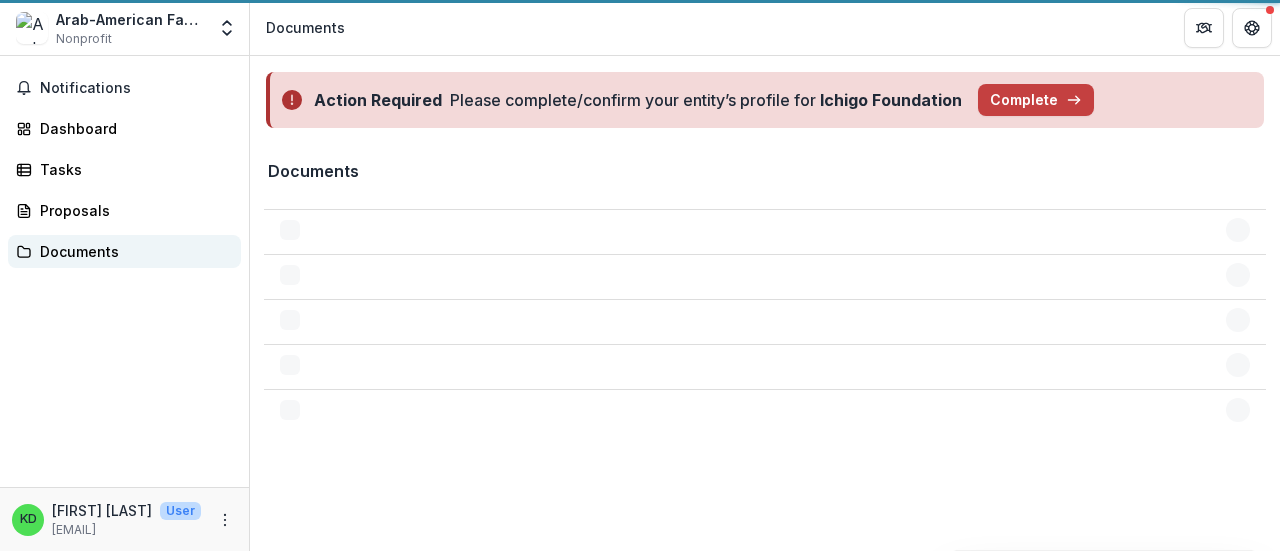 scroll, scrollTop: 0, scrollLeft: 0, axis: both 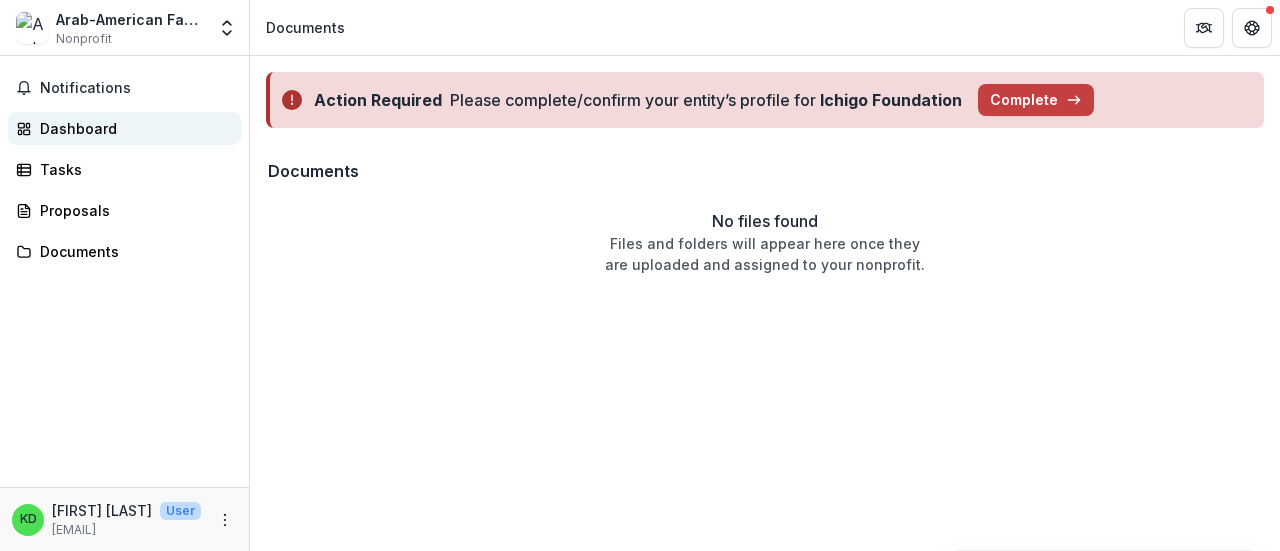 click on "Dashboard" at bounding box center (132, 128) 